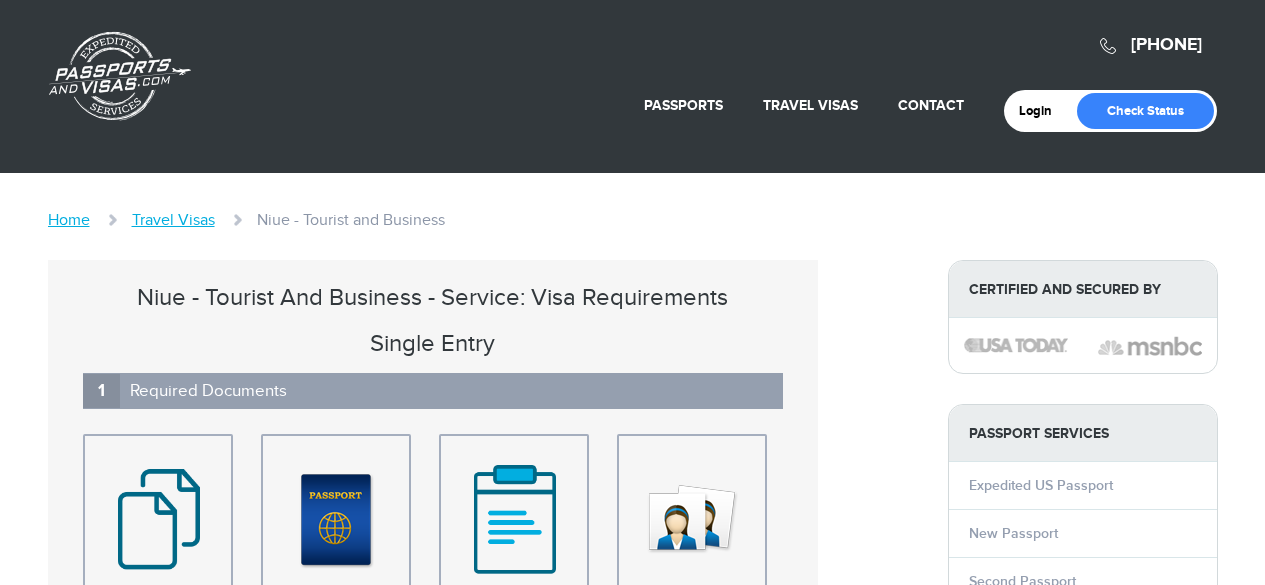 scroll, scrollTop: 0, scrollLeft: 0, axis: both 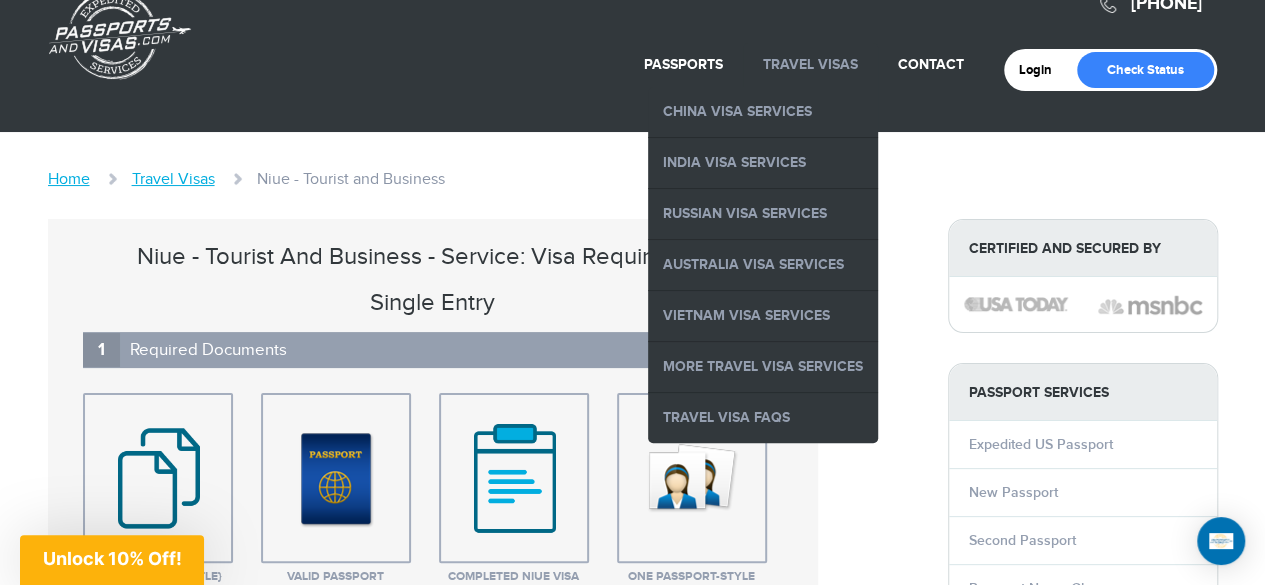click on "Travel Visas" at bounding box center (810, 64) 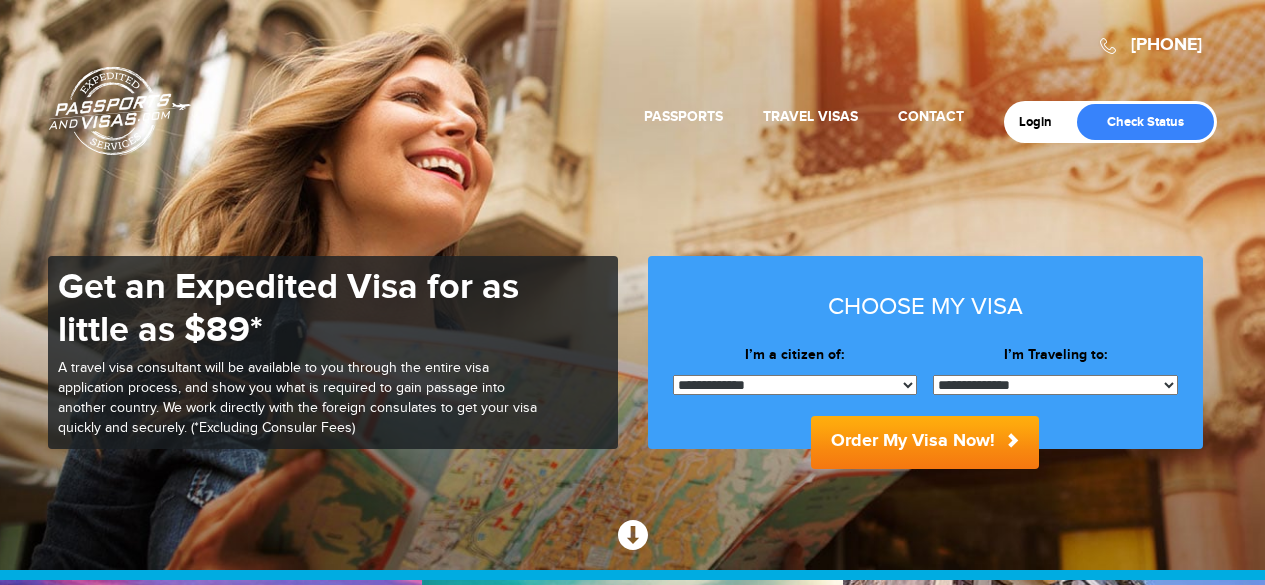 scroll, scrollTop: 0, scrollLeft: 0, axis: both 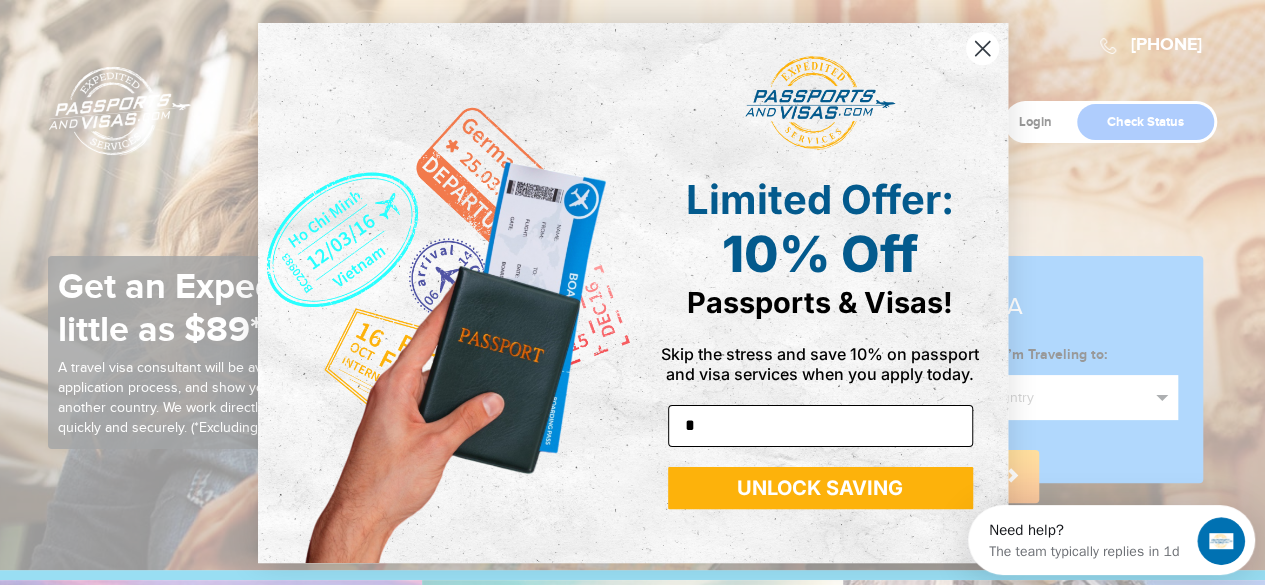 type on "**********" 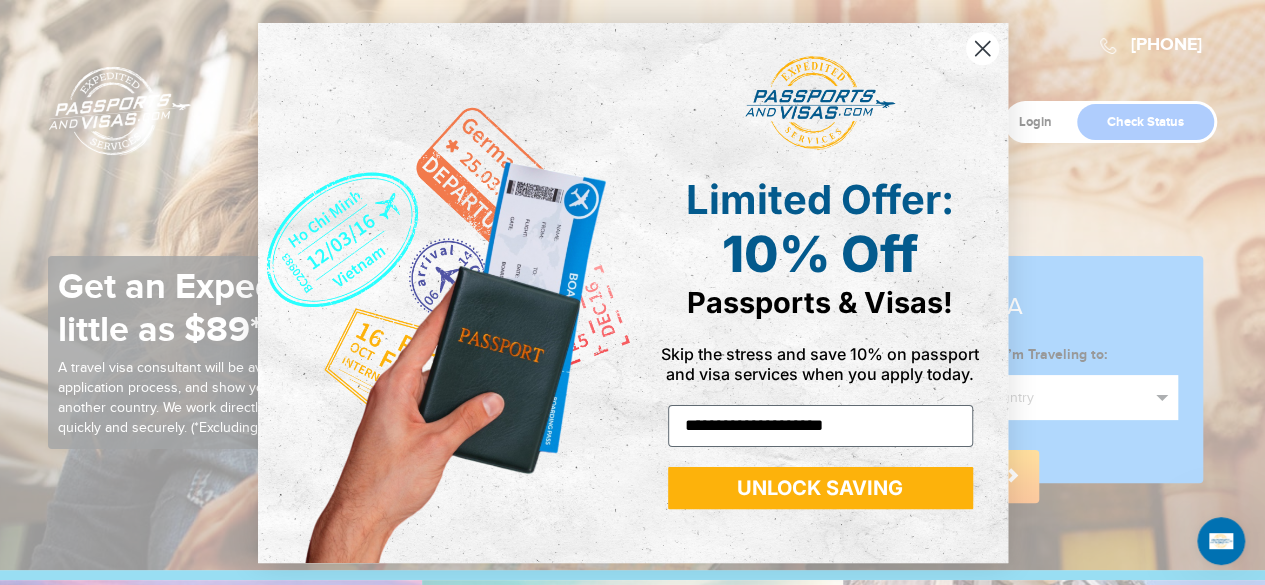 click 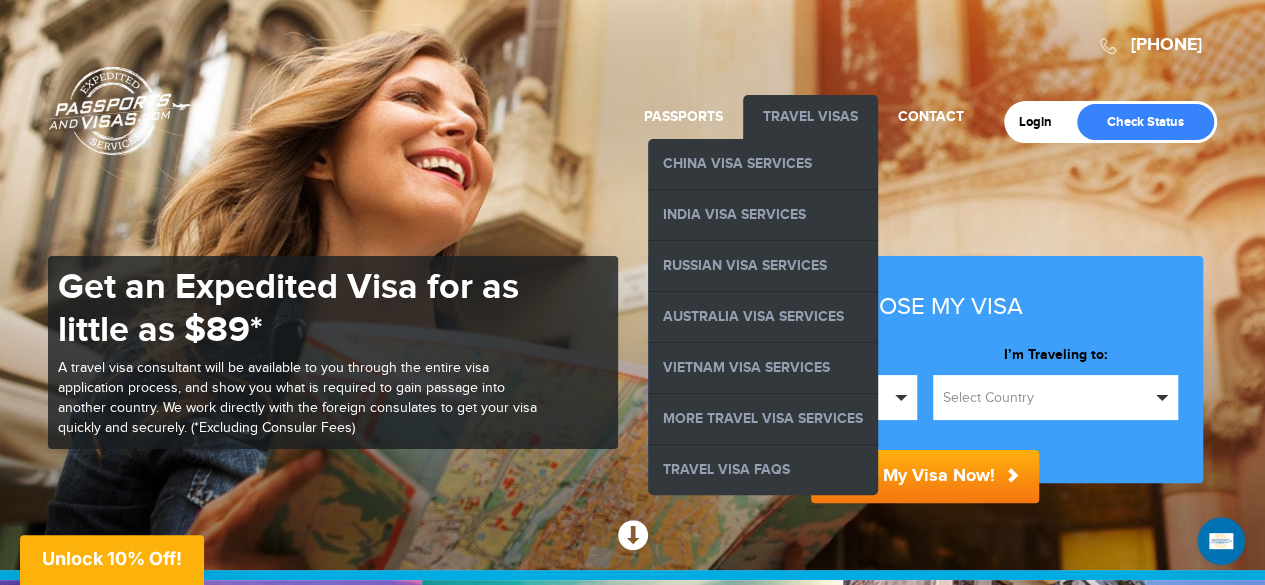 click on "Travel Visas" at bounding box center [810, 116] 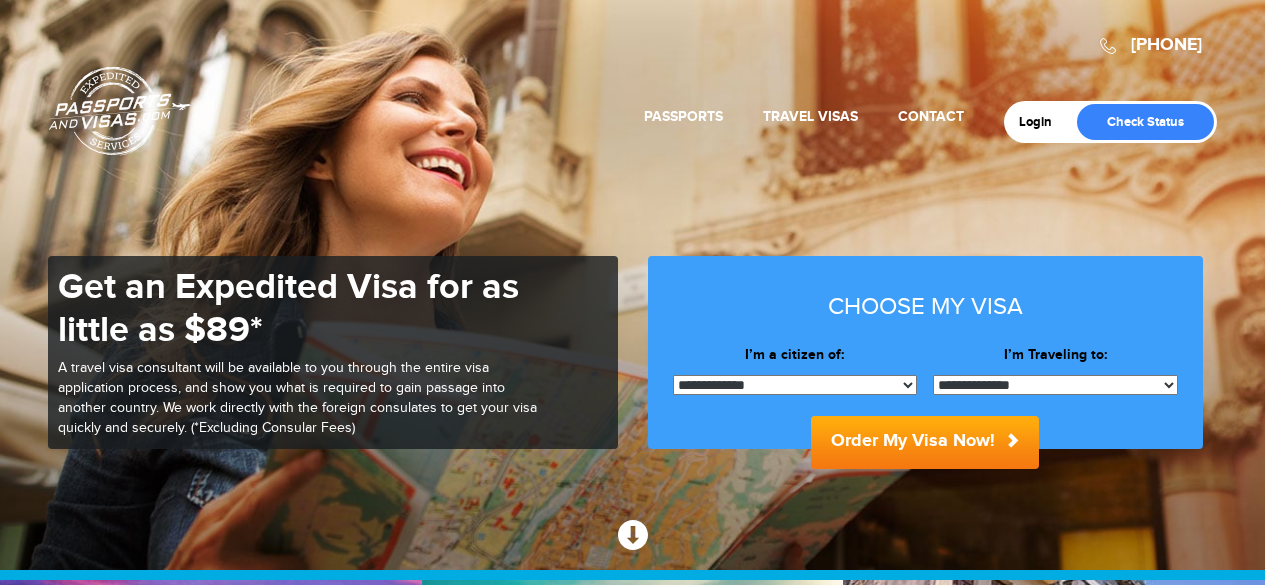 scroll, scrollTop: 0, scrollLeft: 0, axis: both 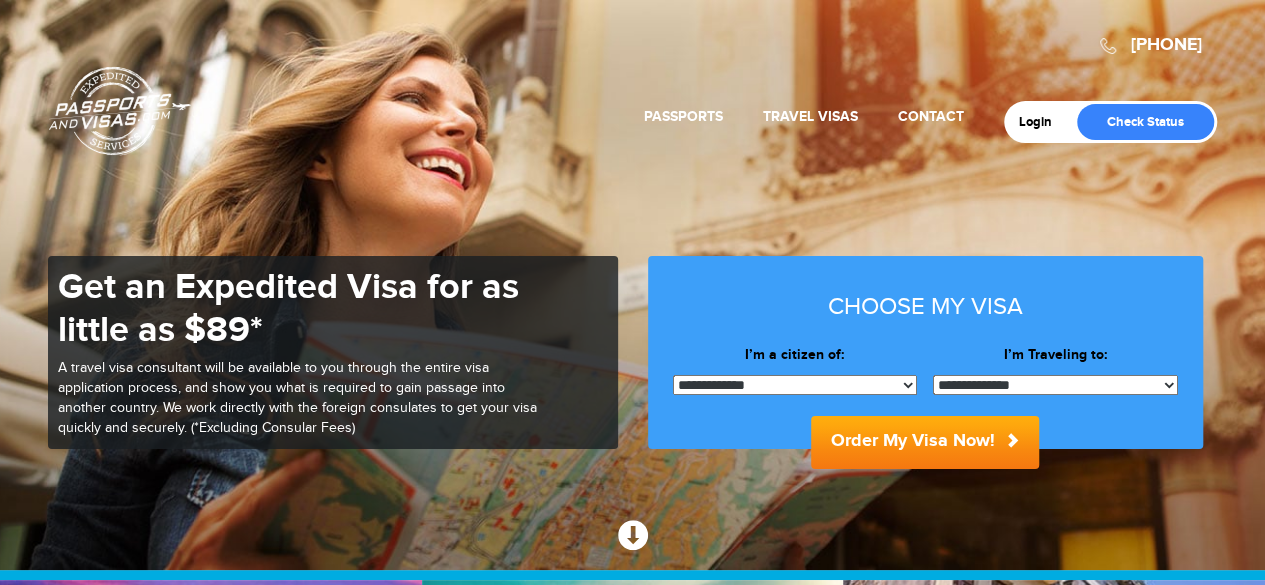 click on "More Travel Visa Services" at bounding box center [763, 419] 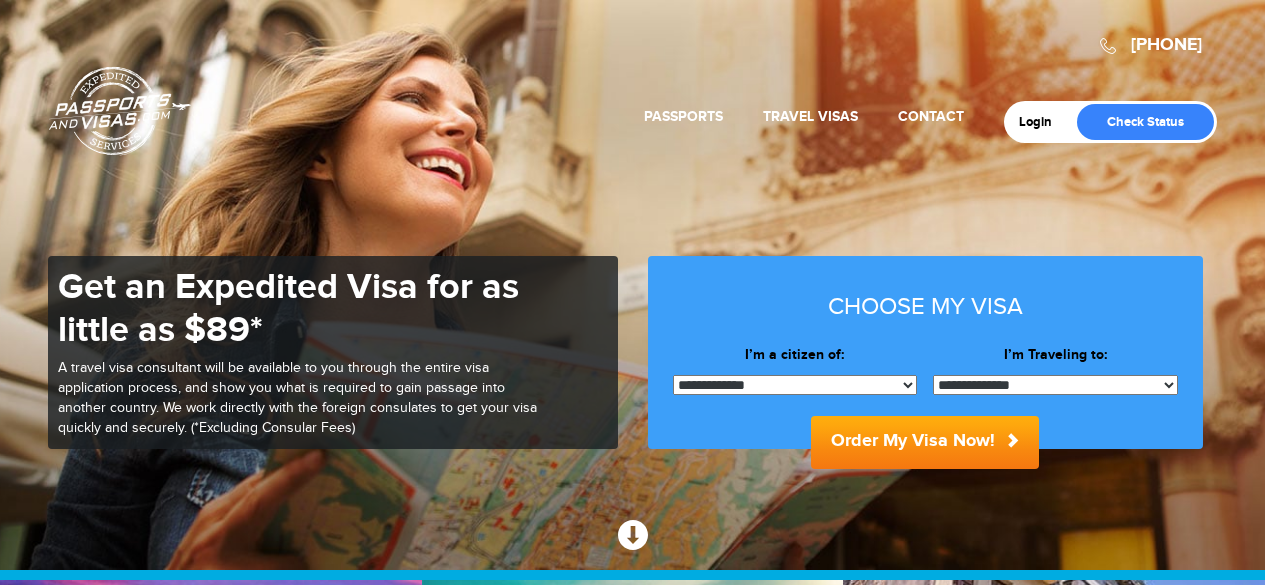 scroll, scrollTop: 0, scrollLeft: 0, axis: both 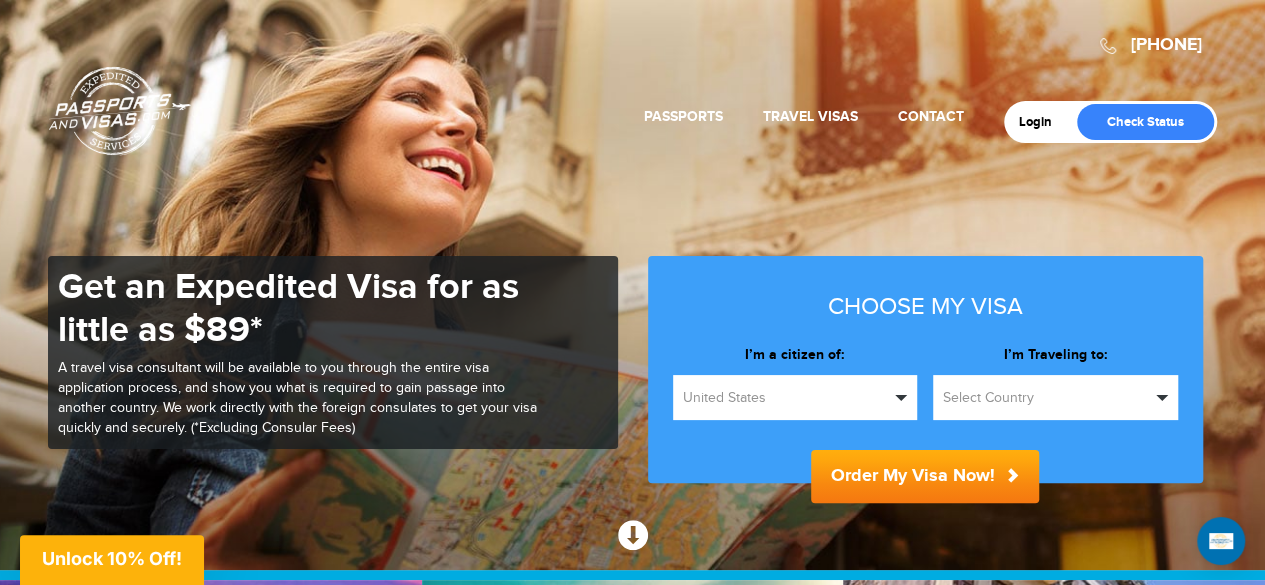 click on "United States" at bounding box center (795, 397) 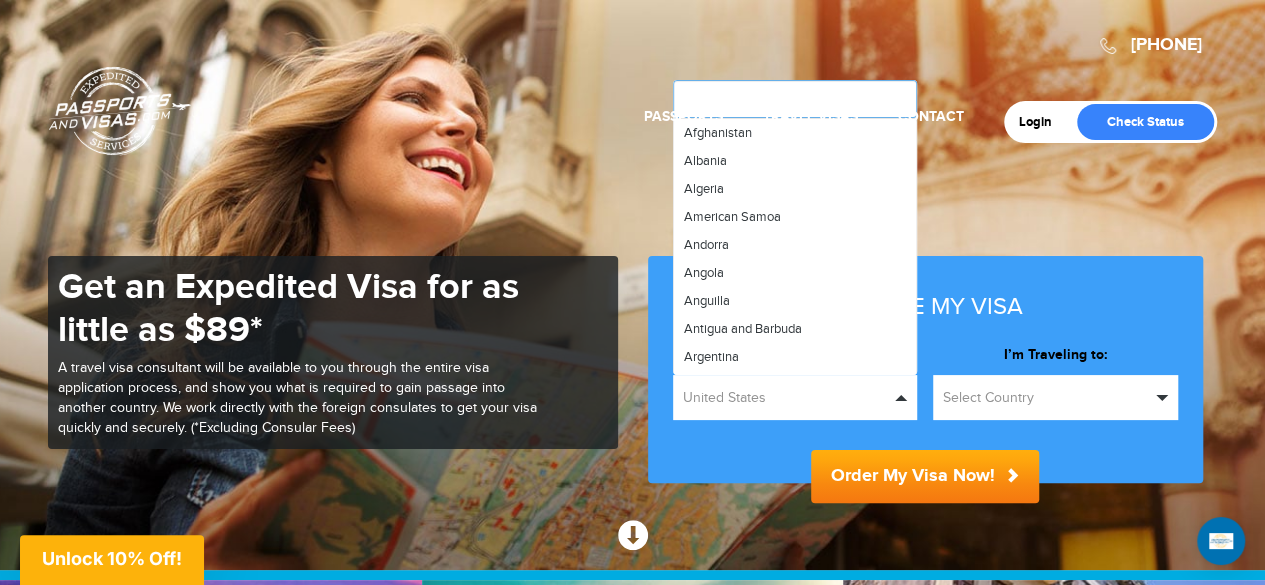 type on "*" 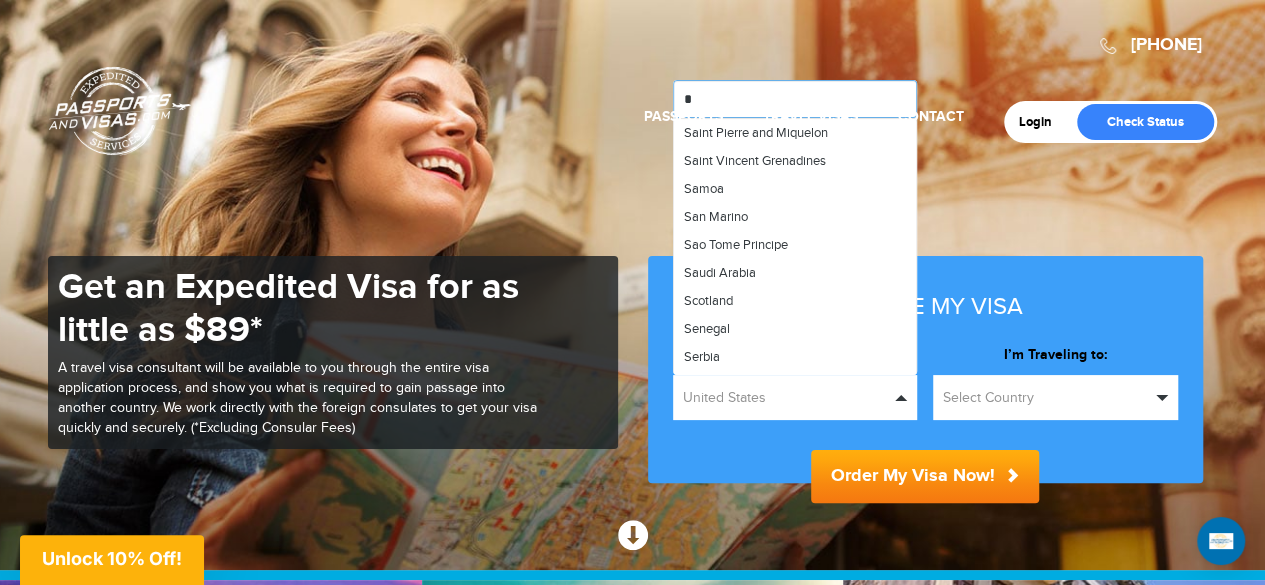 scroll, scrollTop: 141, scrollLeft: 0, axis: vertical 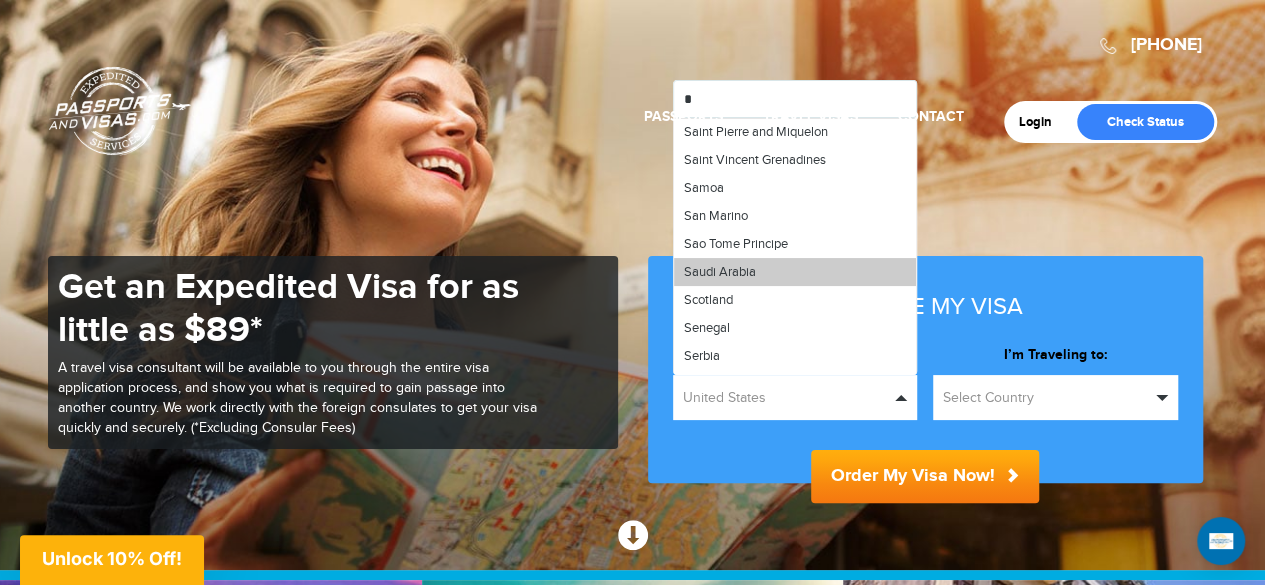 click on "Saudi Arabia" at bounding box center (795, 272) 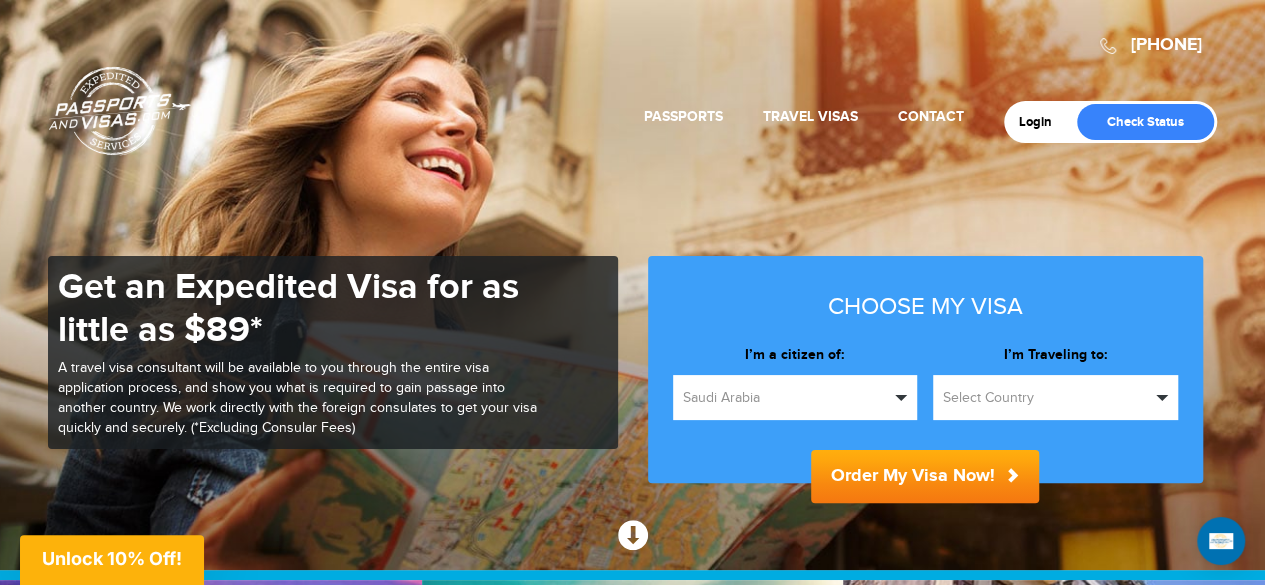 click on "Select Country" at bounding box center [1046, 398] 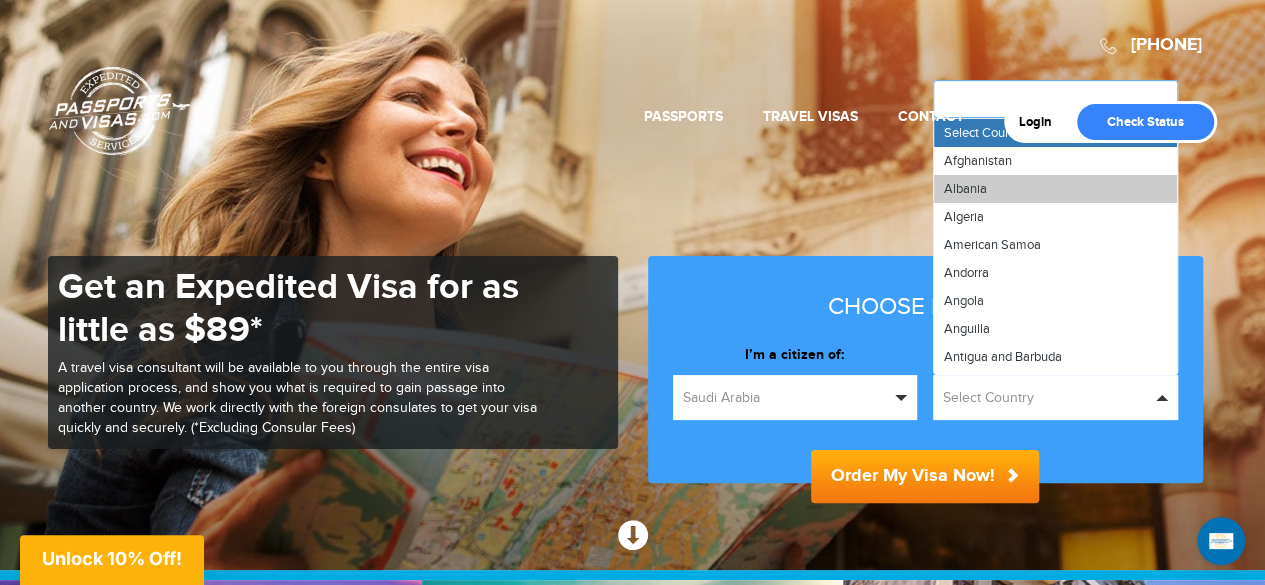 type on "*" 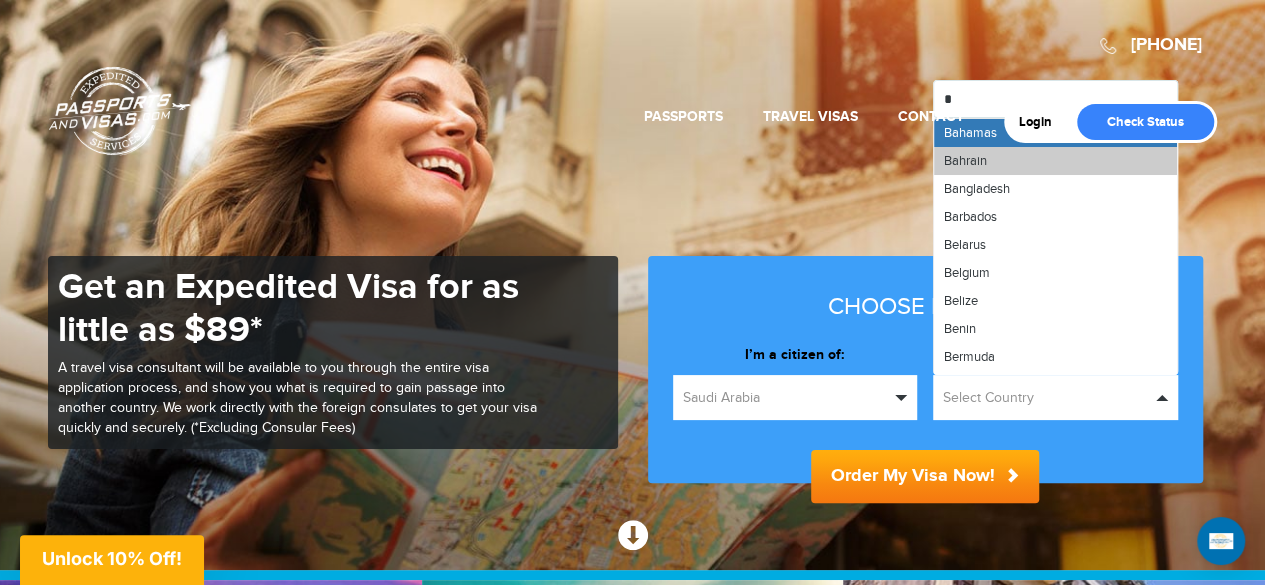 type 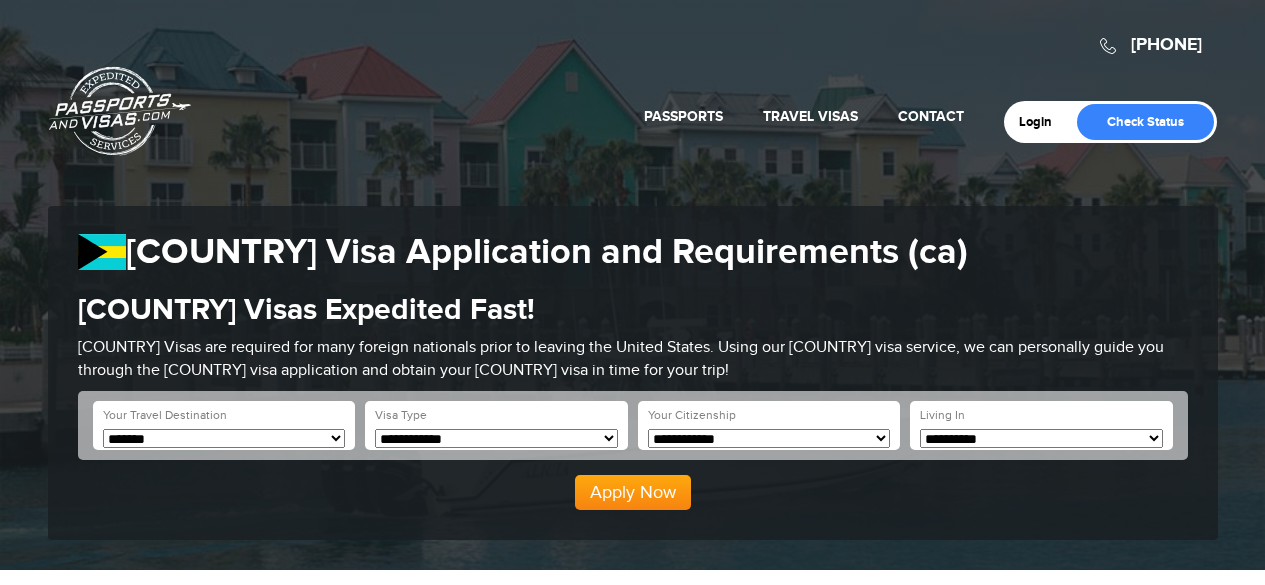 scroll, scrollTop: 0, scrollLeft: 0, axis: both 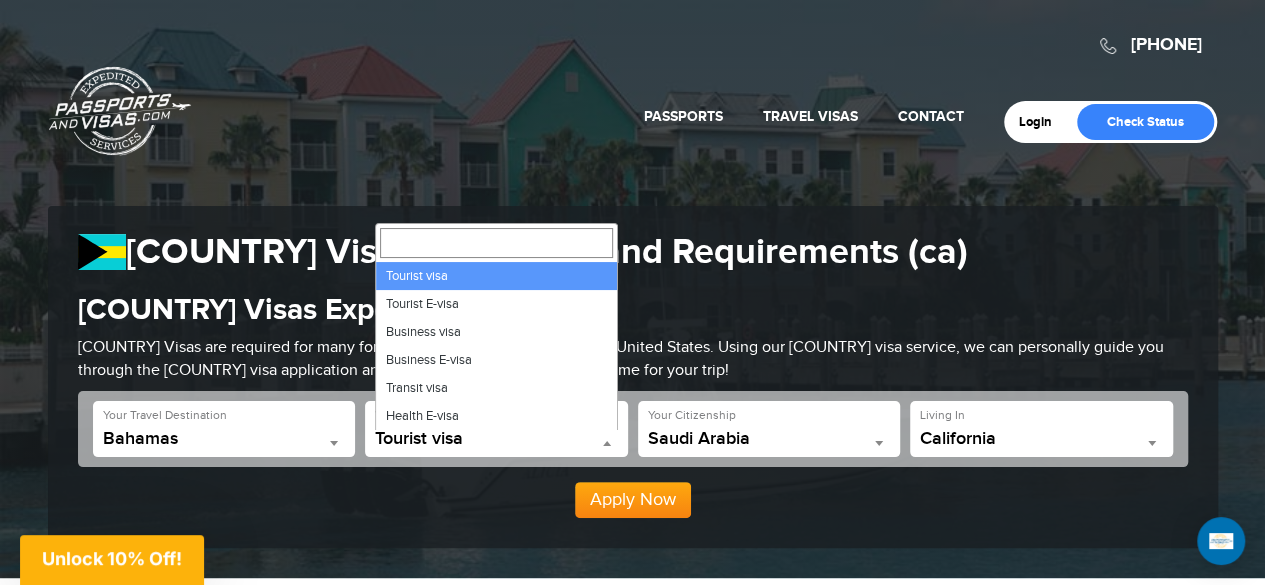 click at bounding box center [607, 443] 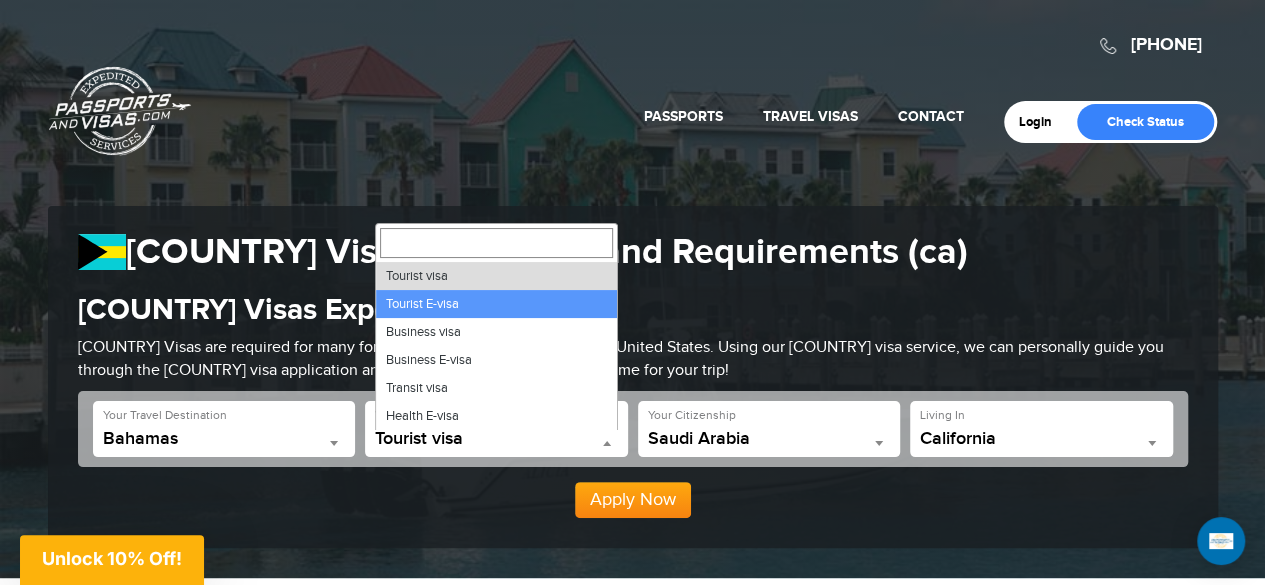select on "*****" 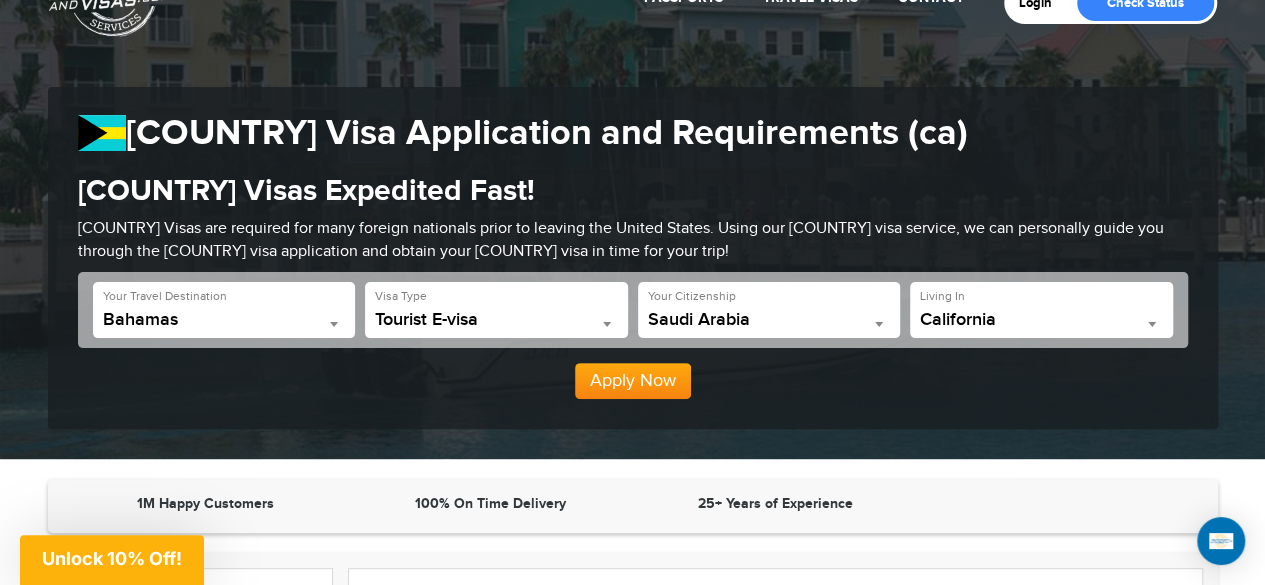 scroll, scrollTop: 120, scrollLeft: 0, axis: vertical 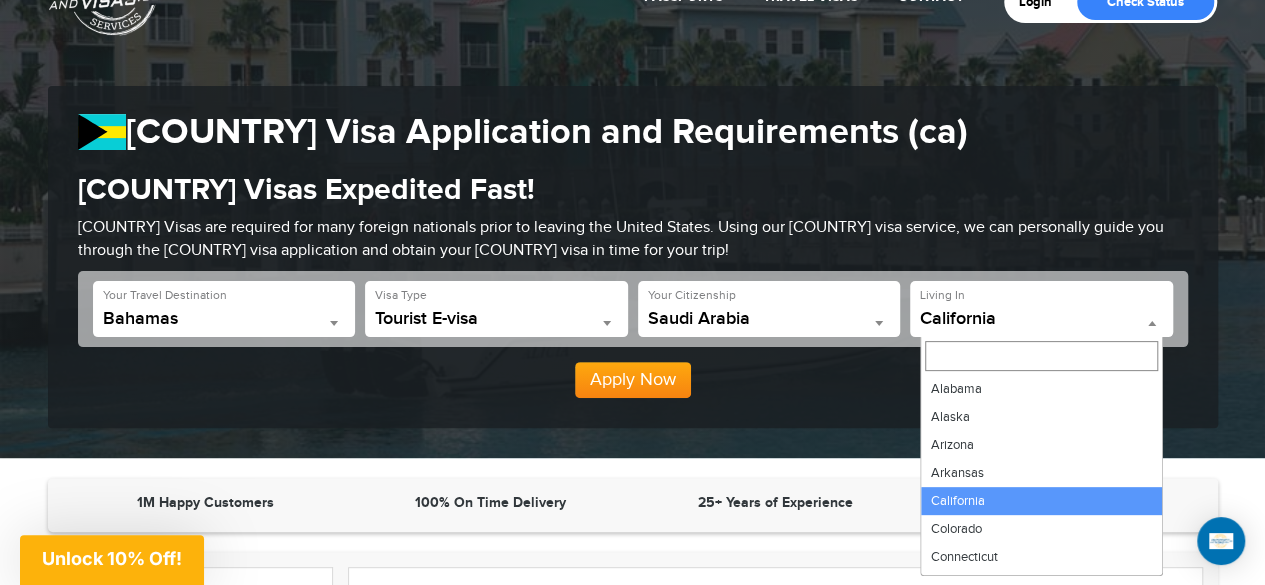 click at bounding box center (1152, 323) 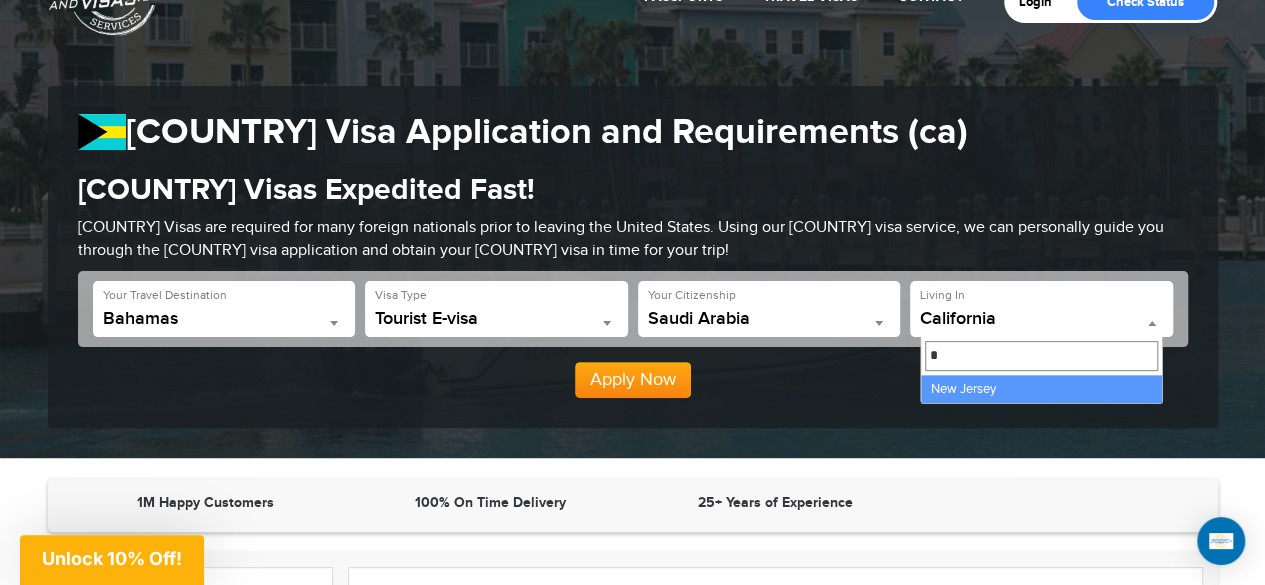scroll, scrollTop: 0, scrollLeft: 0, axis: both 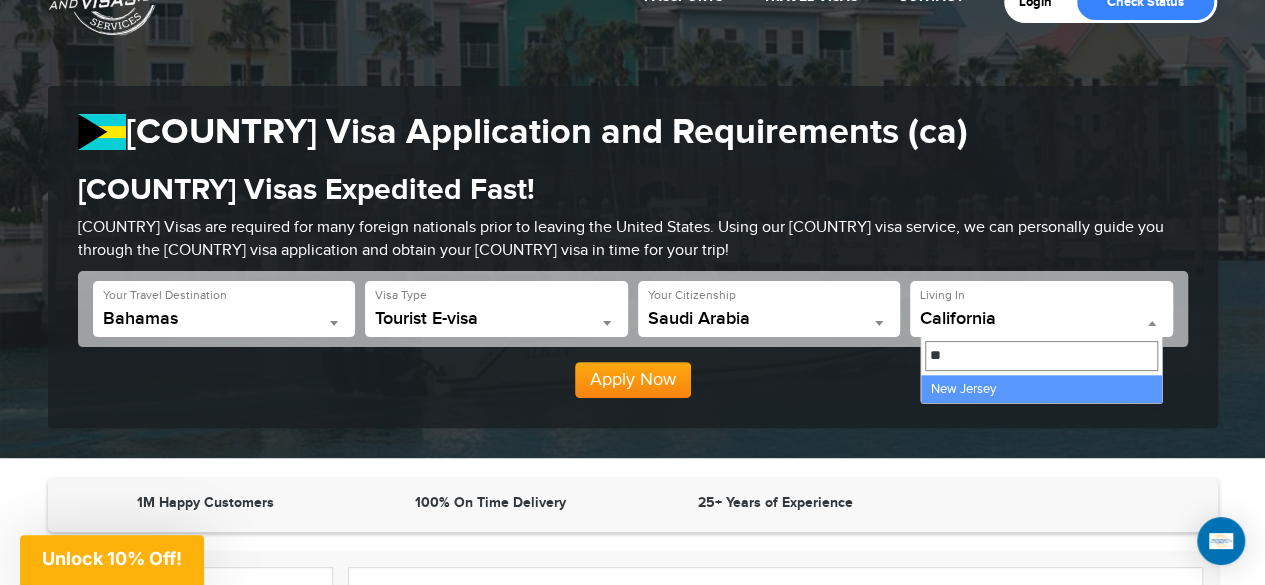 type on "*" 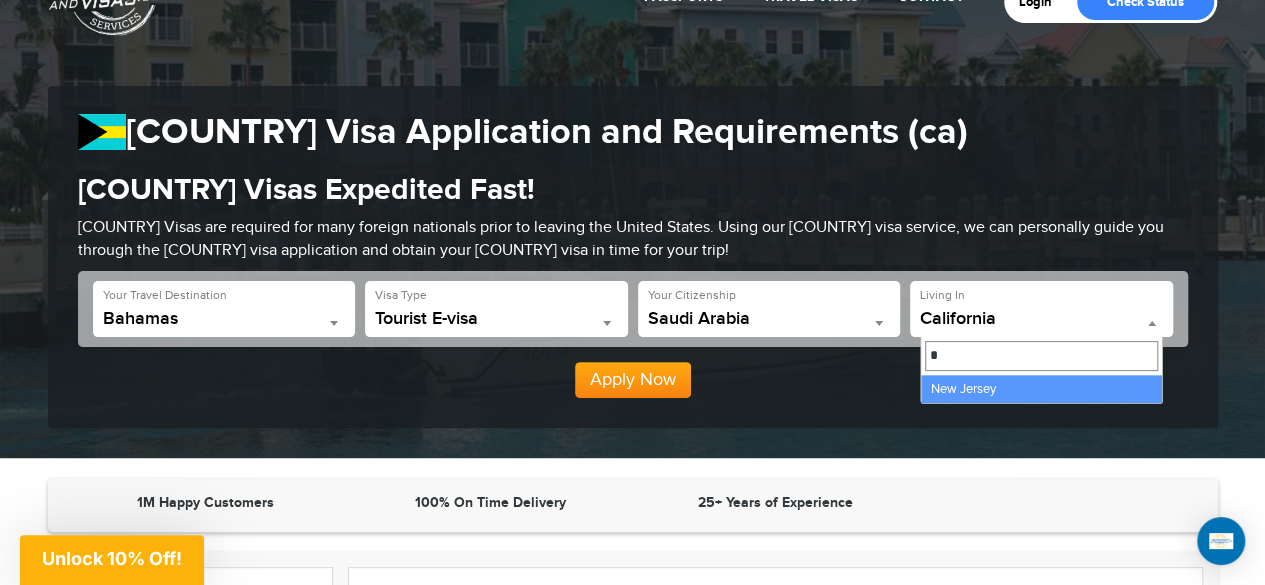 type 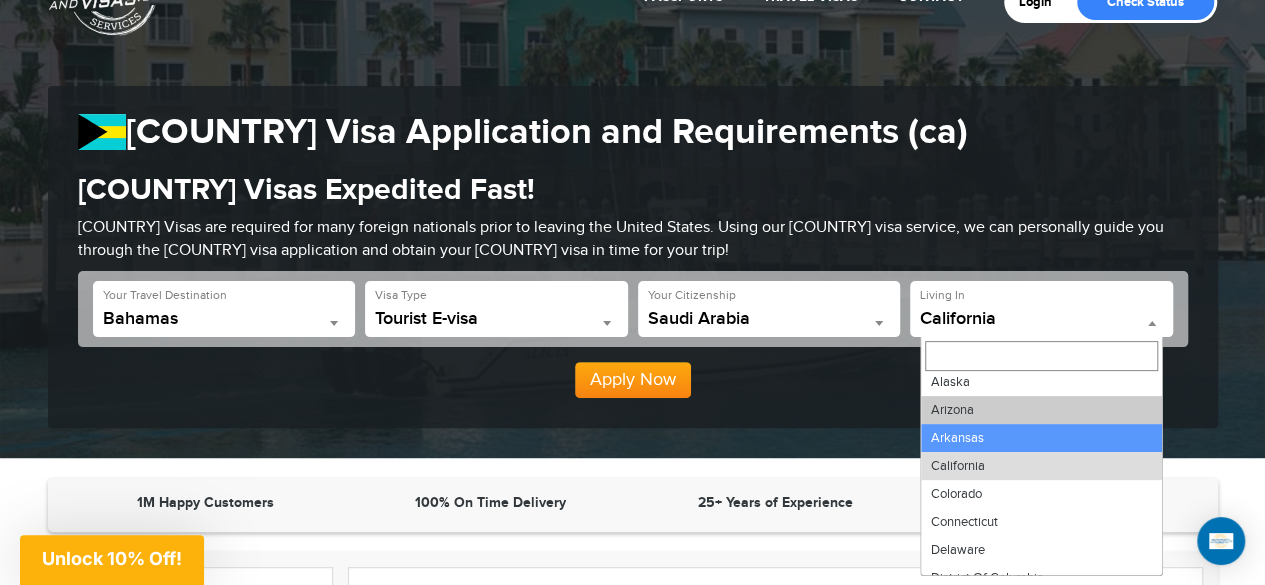 scroll, scrollTop: 0, scrollLeft: 0, axis: both 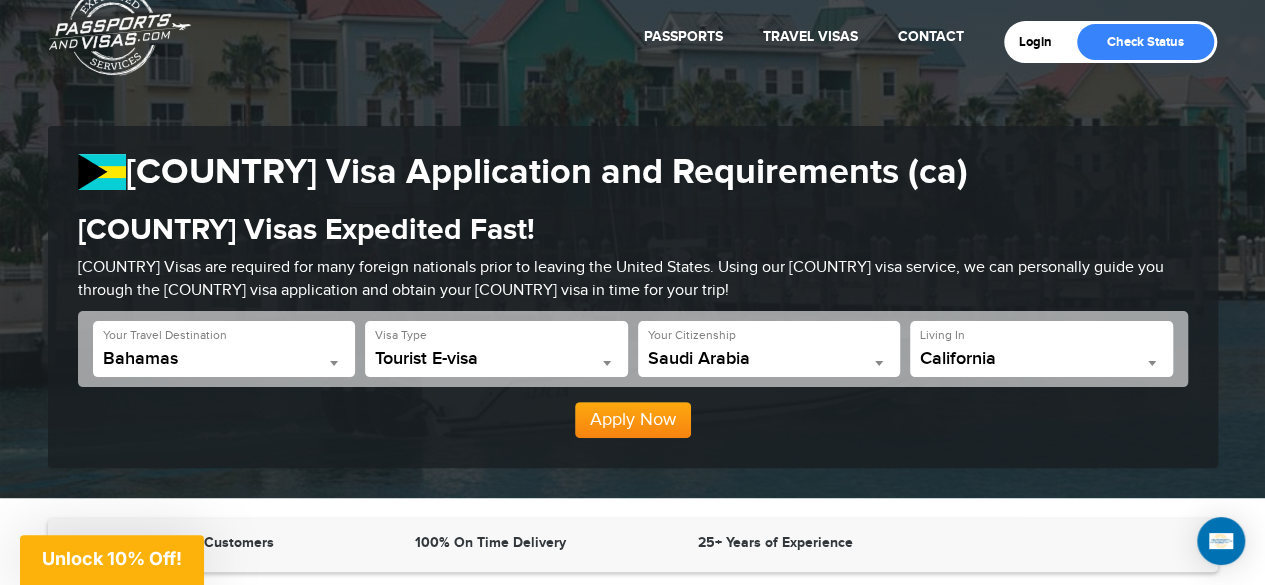 click on "Apply Now" at bounding box center [633, 412] 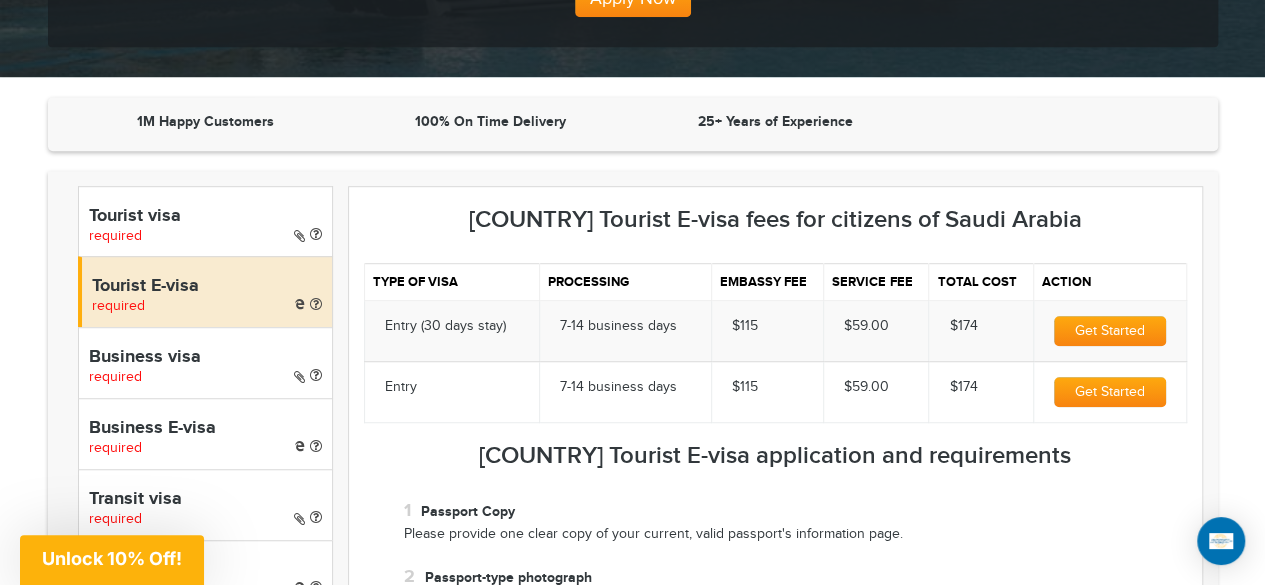 scroll, scrollTop: 502, scrollLeft: 0, axis: vertical 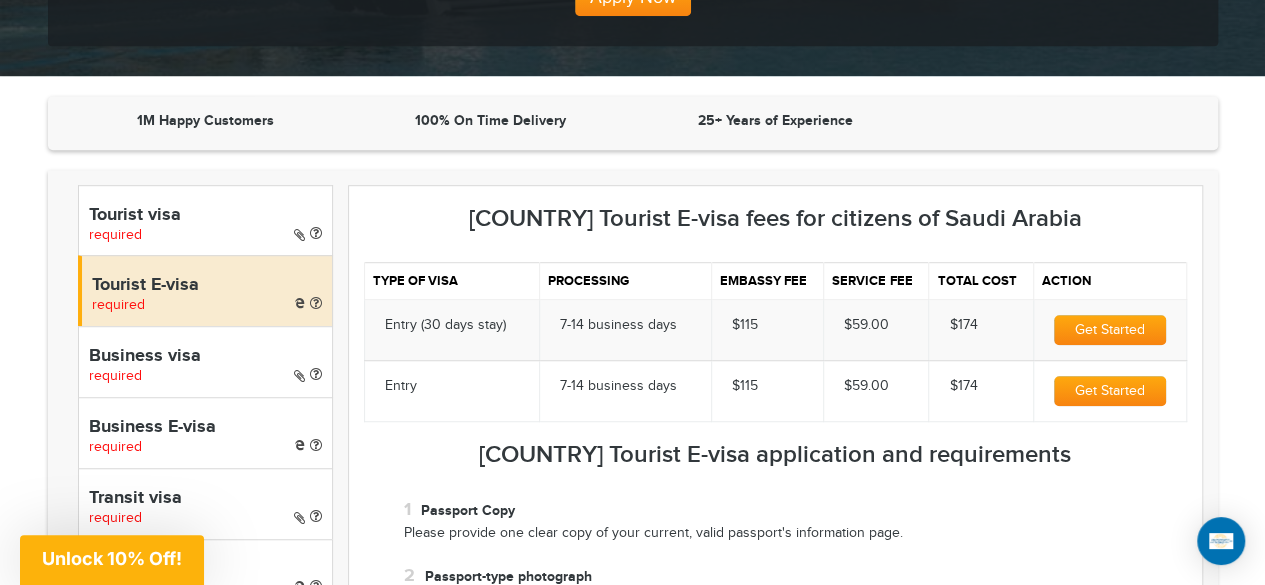 click on "Tourist visa
required" at bounding box center (205, 220) 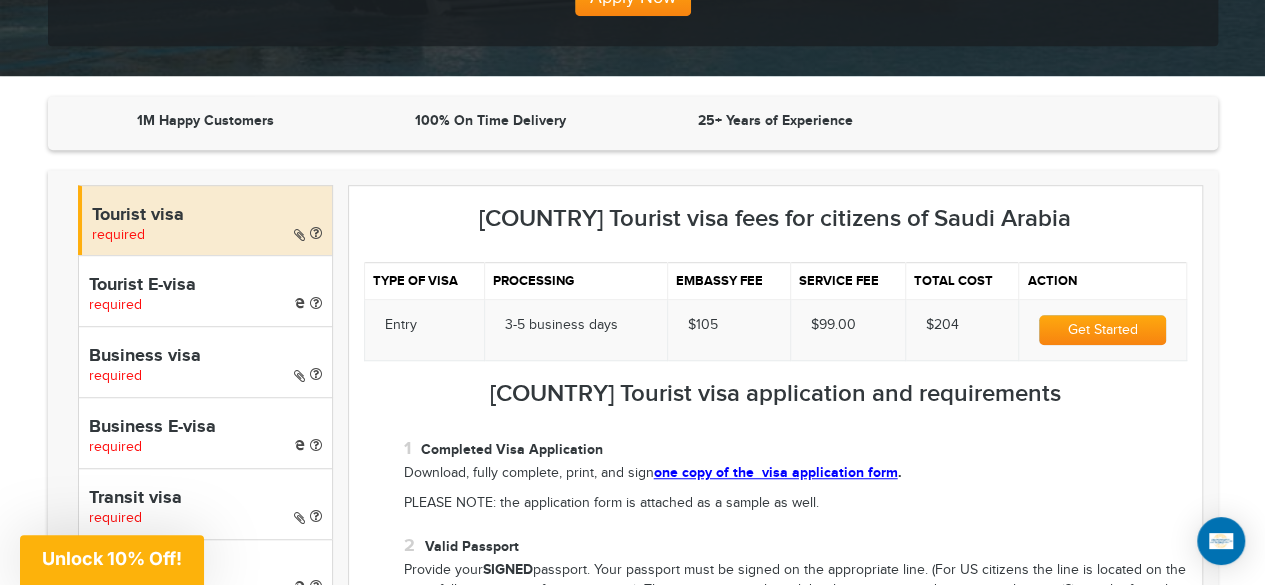 click on "Business visa
required" at bounding box center [205, 361] 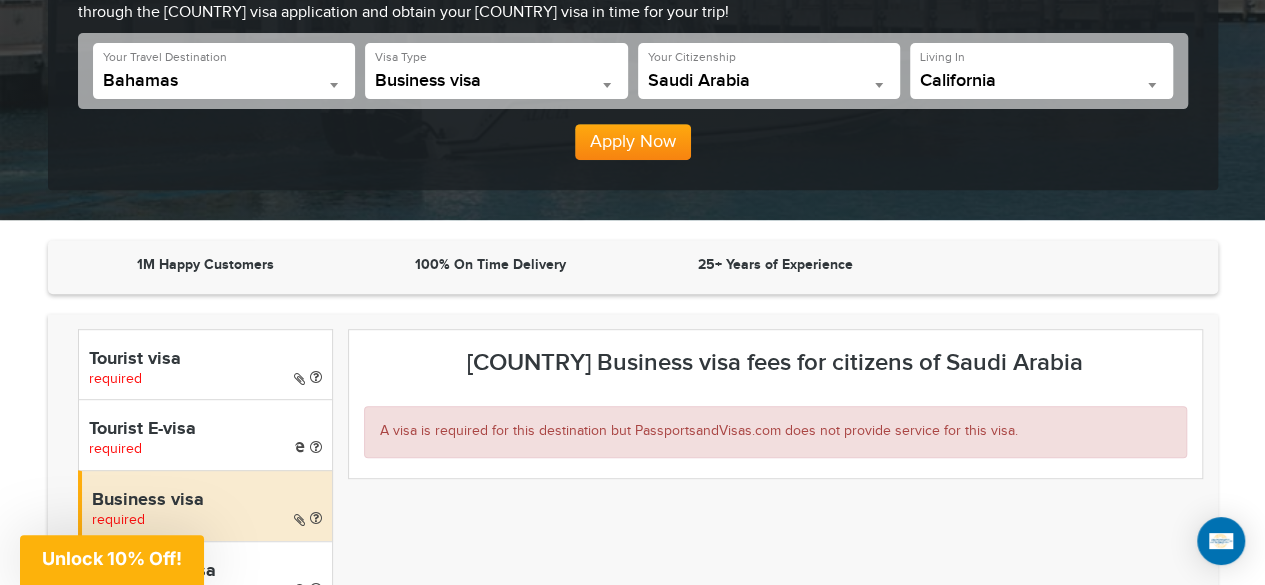 scroll, scrollTop: 352, scrollLeft: 0, axis: vertical 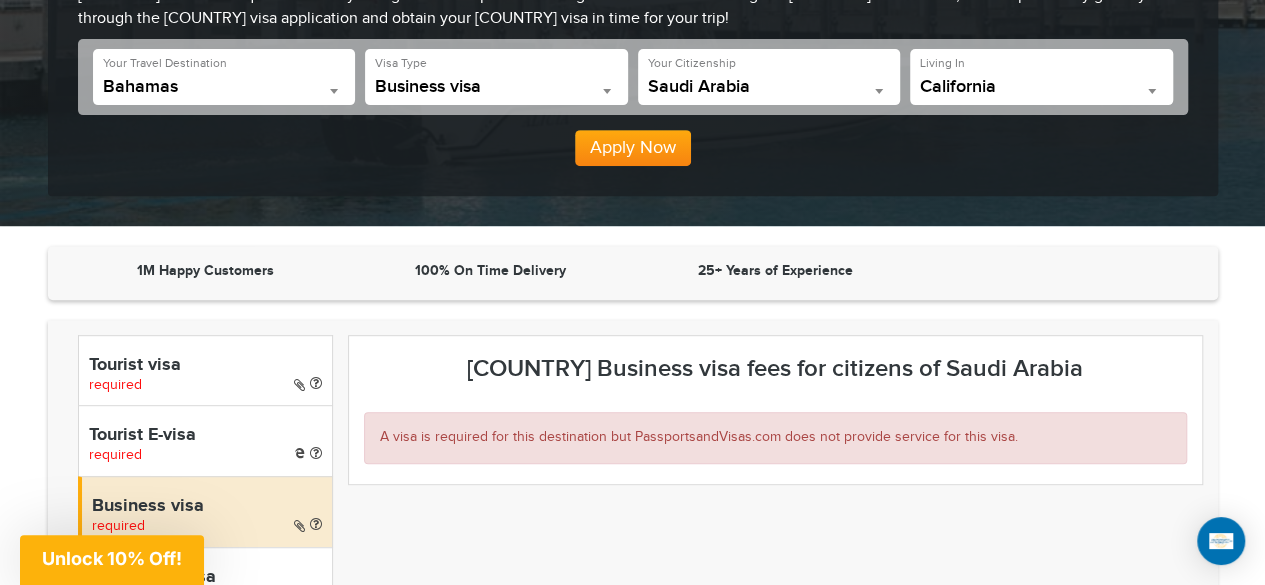 click on "**********" at bounding box center [1041, 77] 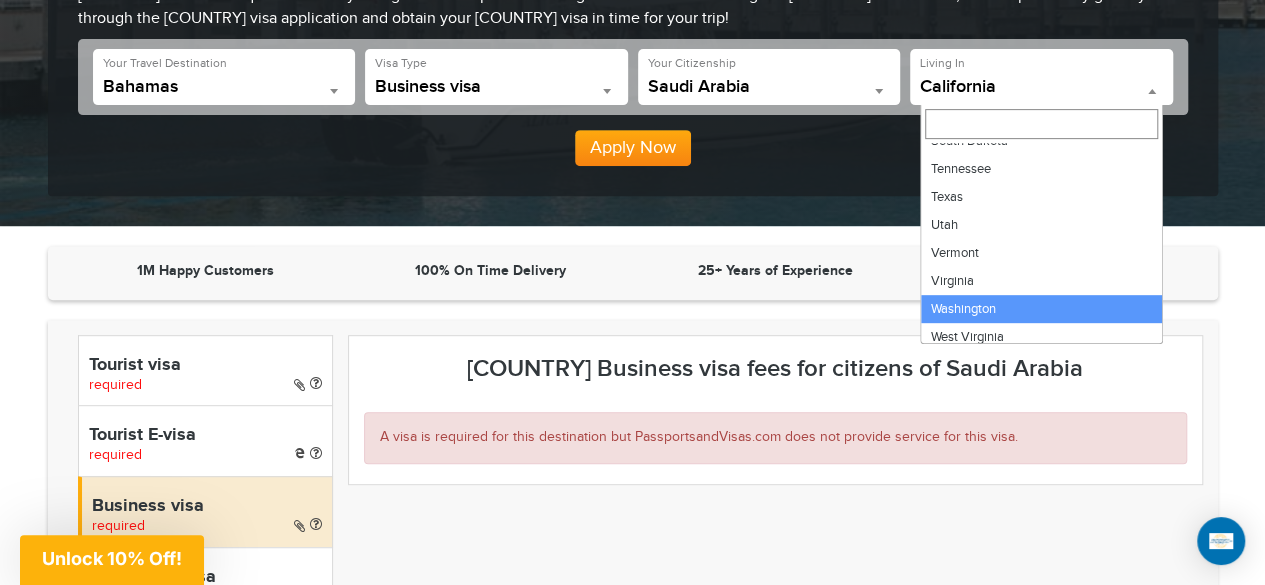 scroll, scrollTop: 1159, scrollLeft: 0, axis: vertical 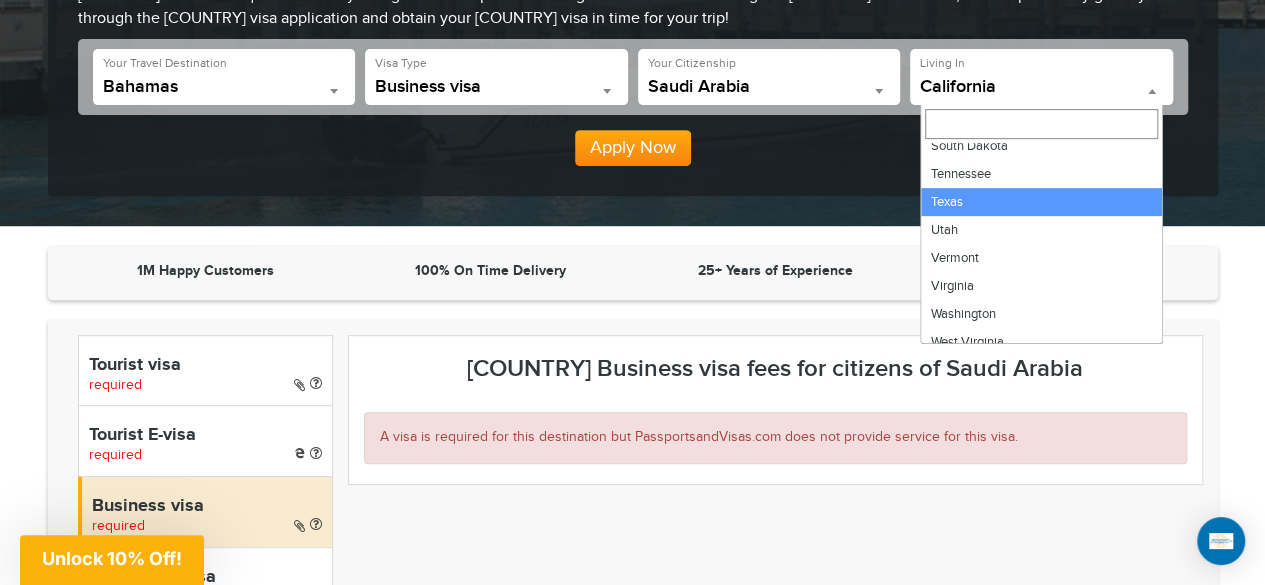 select on "**" 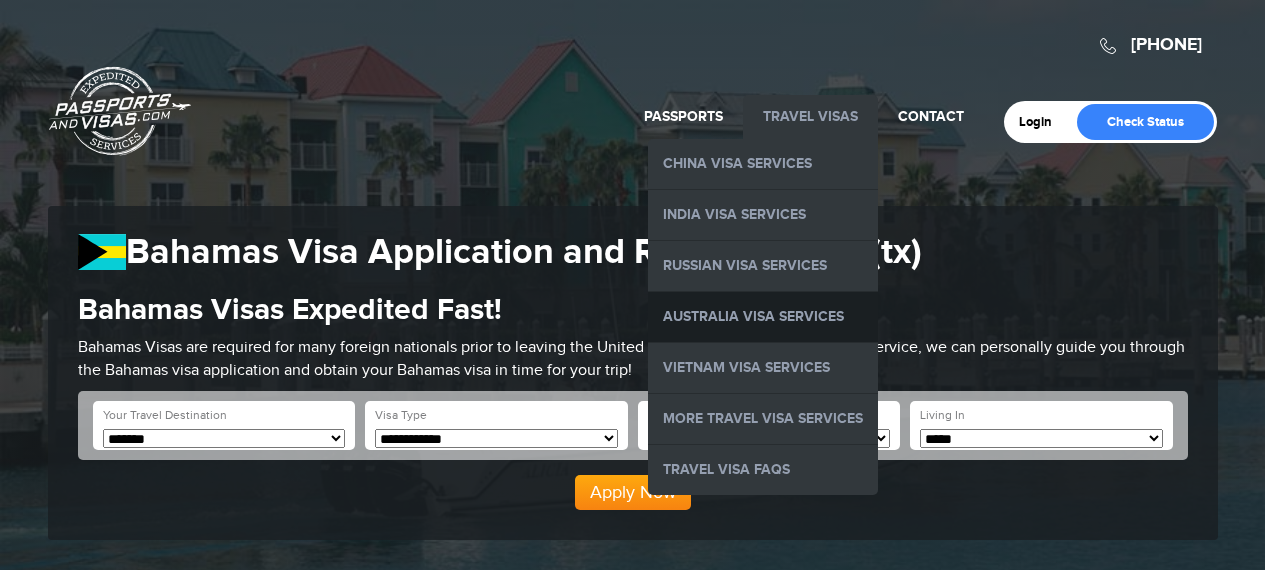 scroll, scrollTop: 0, scrollLeft: 0, axis: both 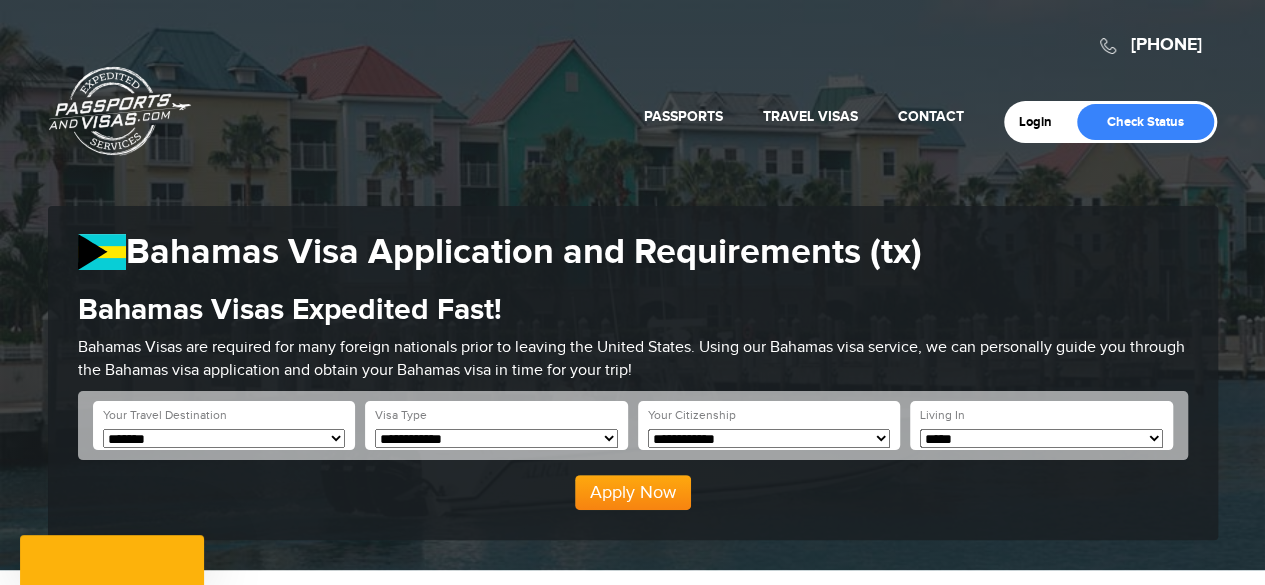 click on "**********" at bounding box center (769, 438) 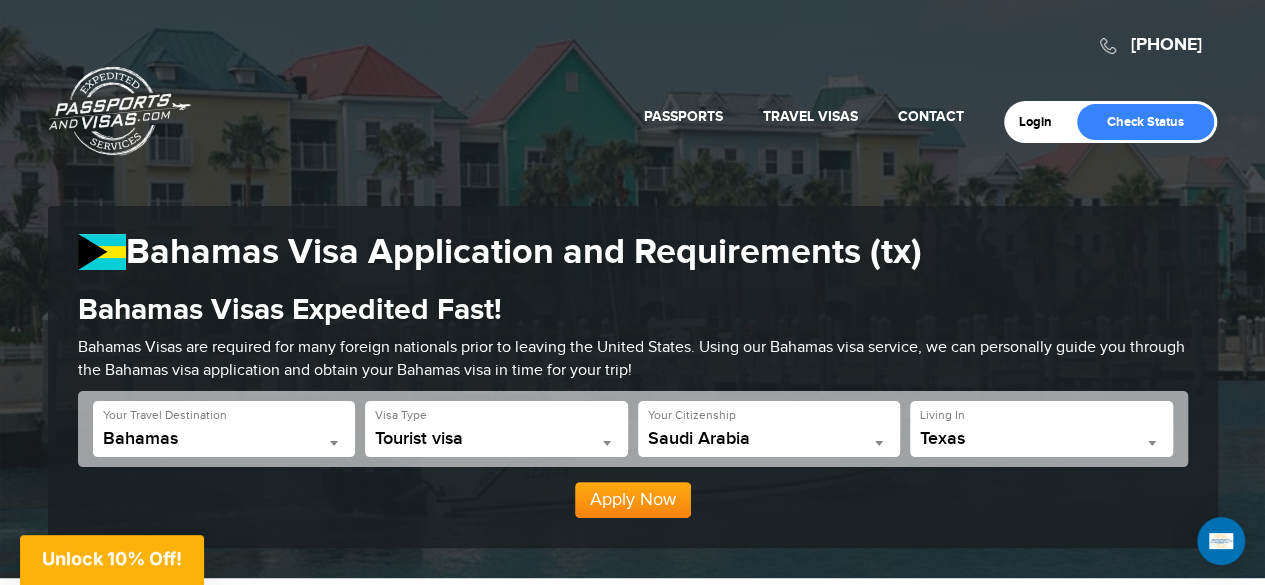 scroll, scrollTop: 0, scrollLeft: 0, axis: both 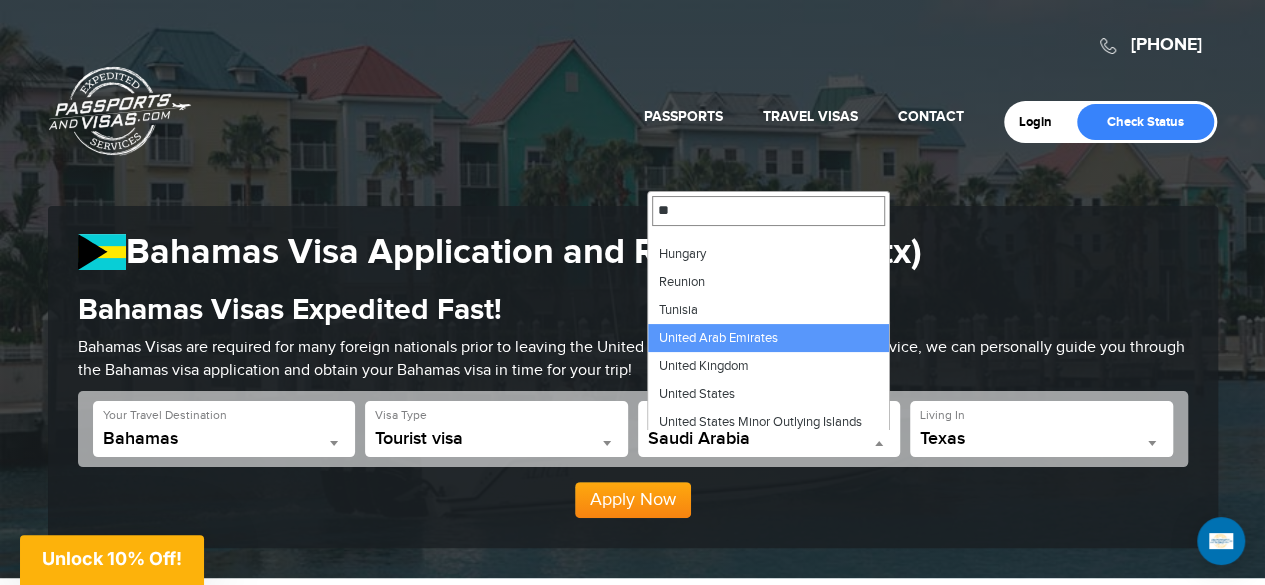 type on "**" 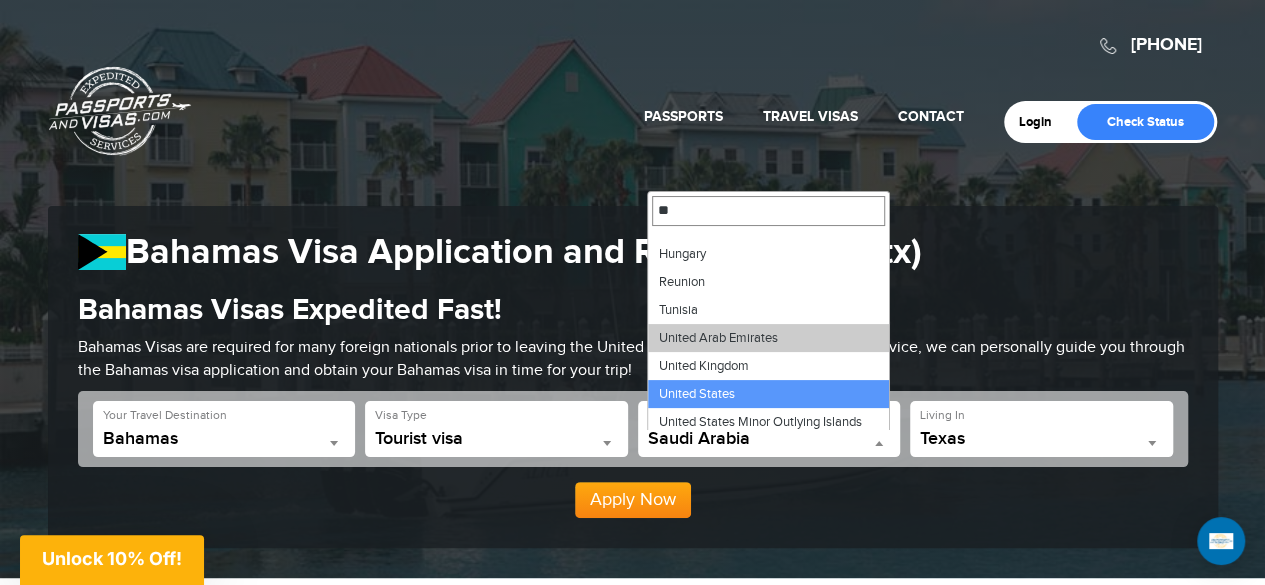 select on "**********" 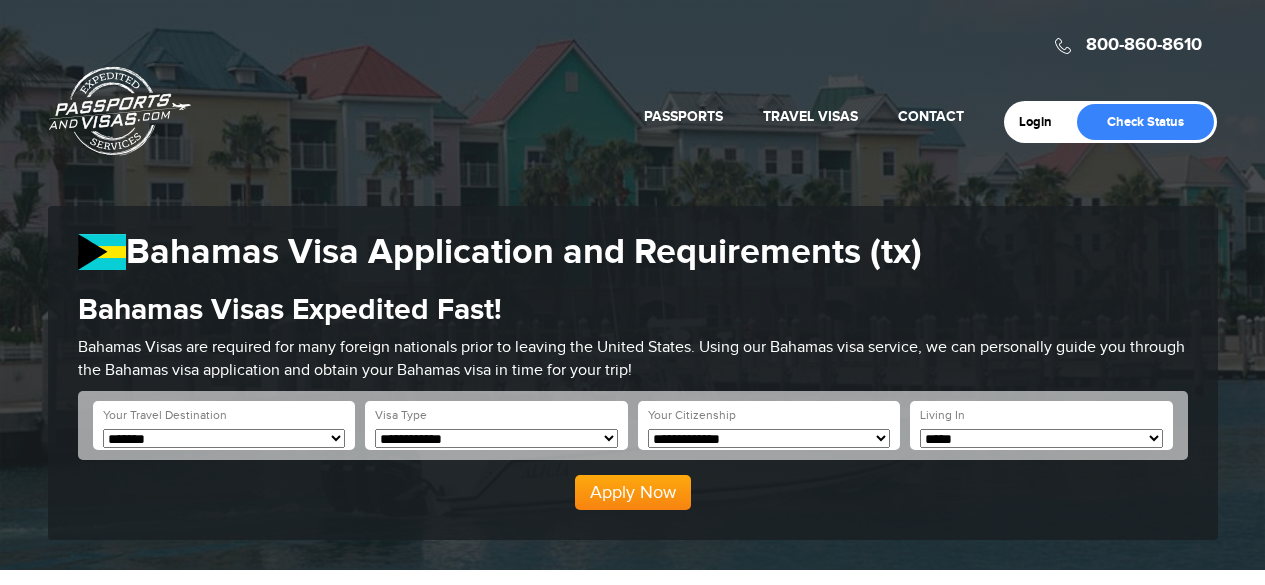 scroll, scrollTop: 0, scrollLeft: 0, axis: both 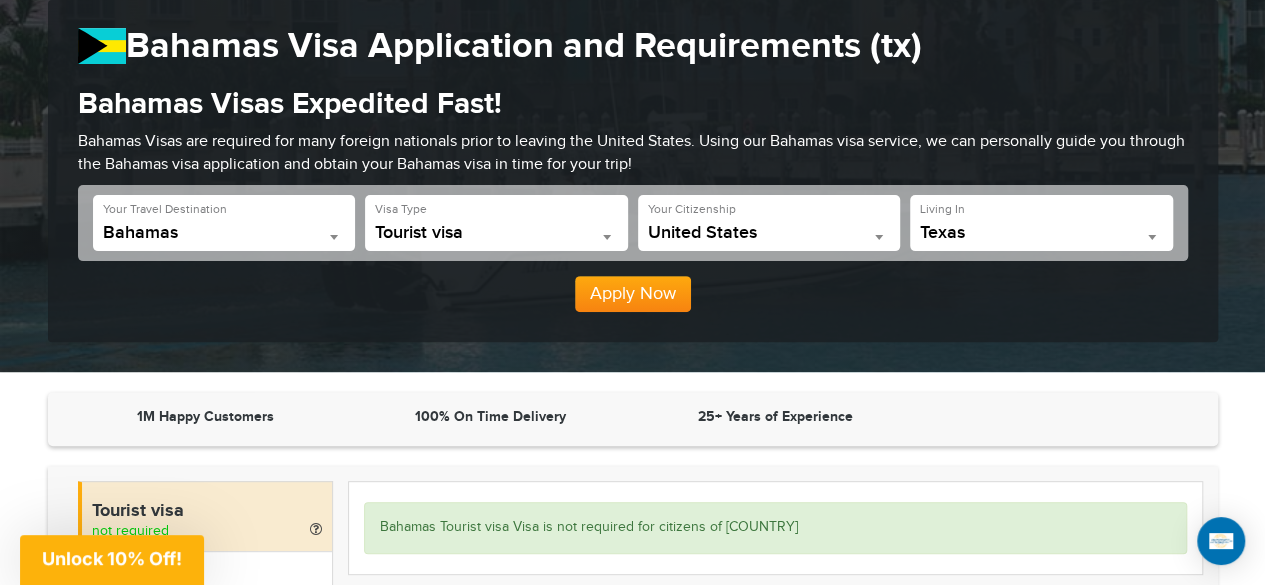 click on "Apply Now" at bounding box center [633, 294] 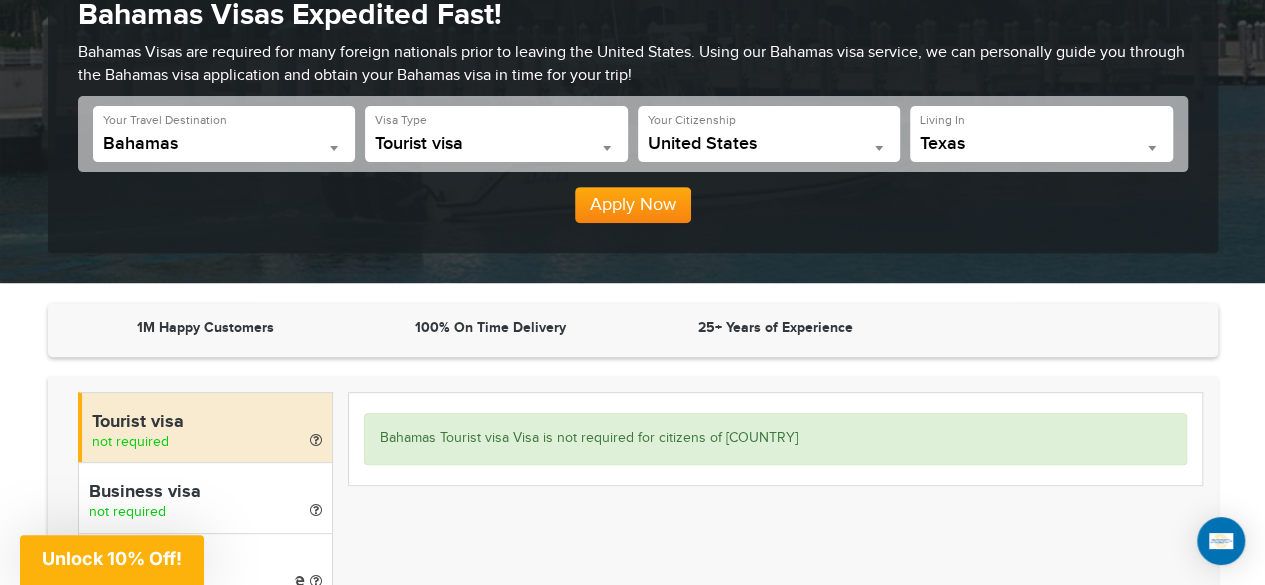 scroll, scrollTop: 280, scrollLeft: 0, axis: vertical 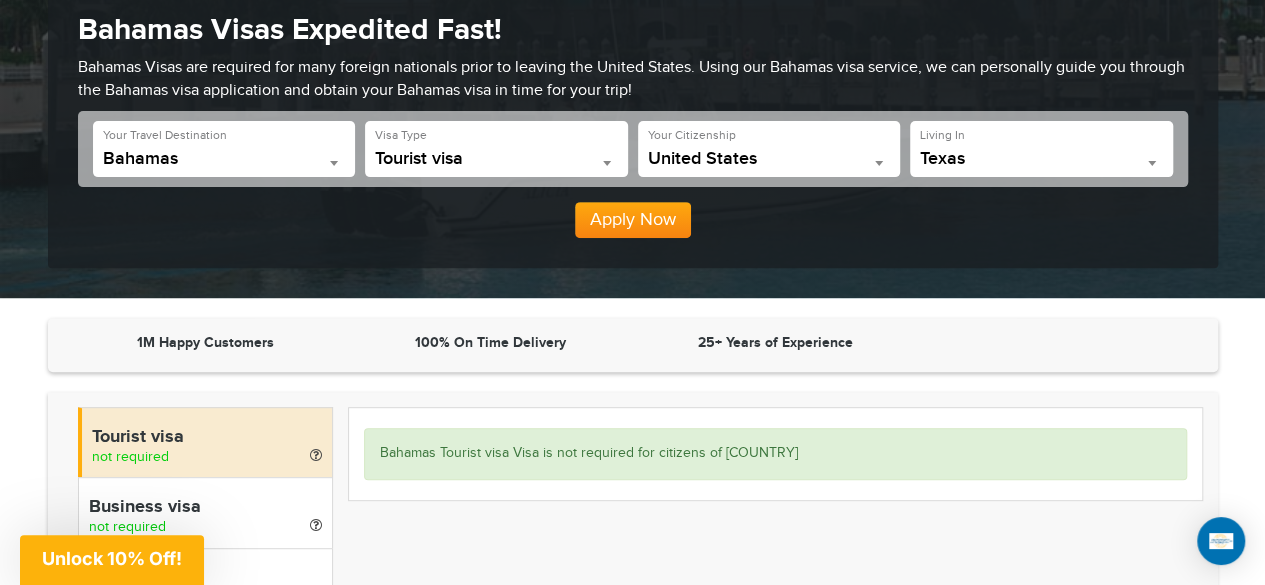 click at bounding box center [879, 163] 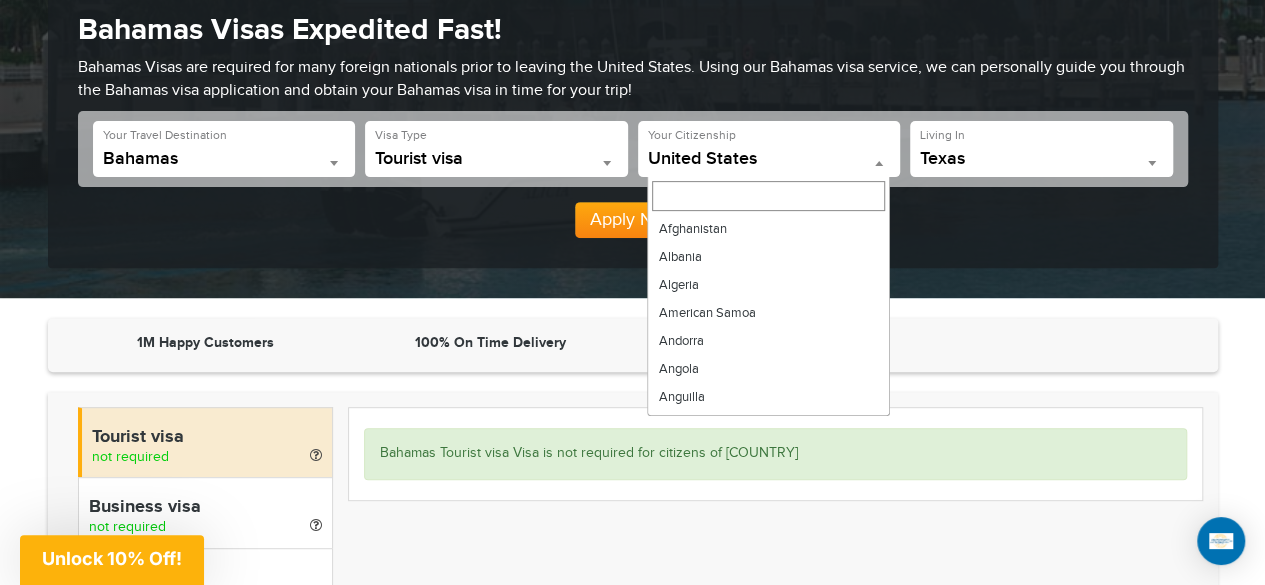 scroll, scrollTop: 6664, scrollLeft: 0, axis: vertical 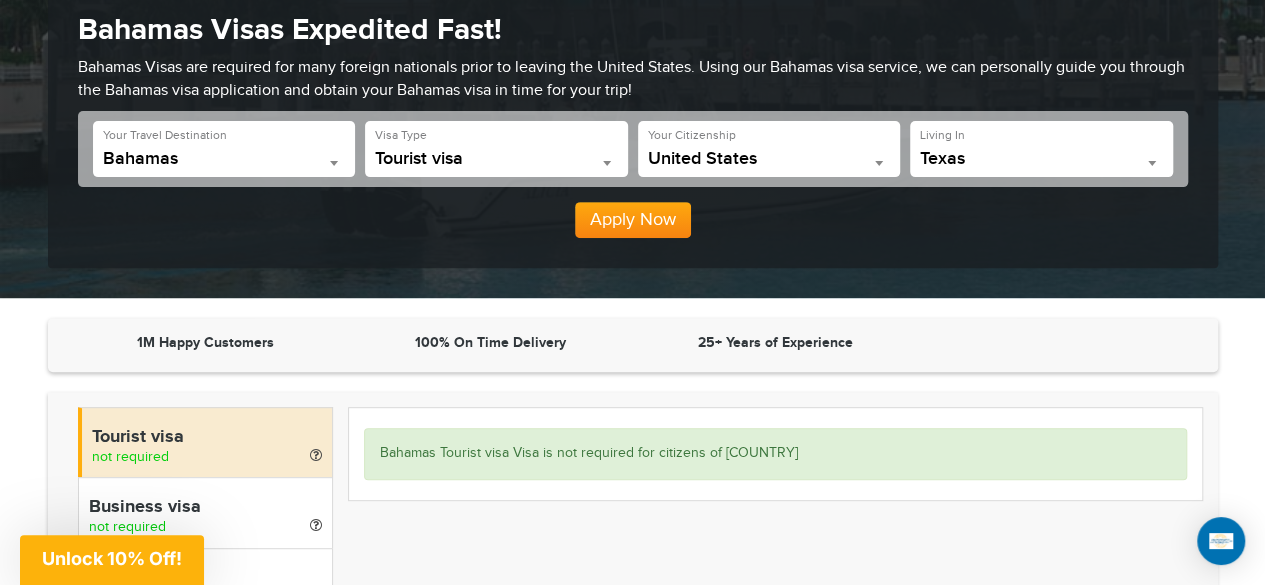 click at bounding box center (879, 163) 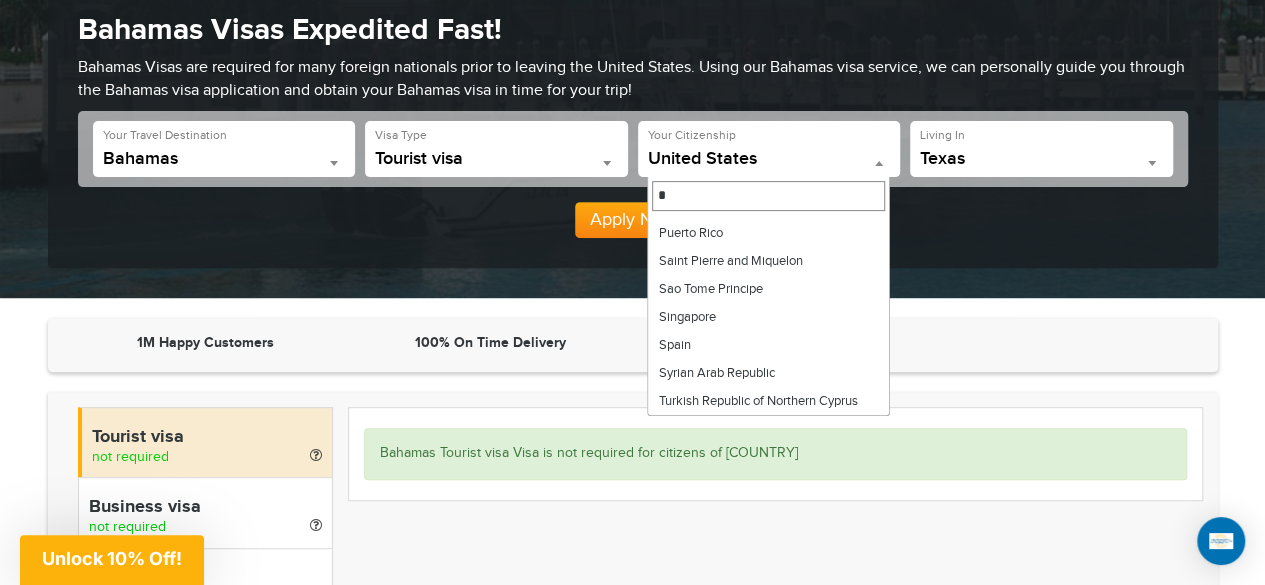 scroll, scrollTop: 0, scrollLeft: 0, axis: both 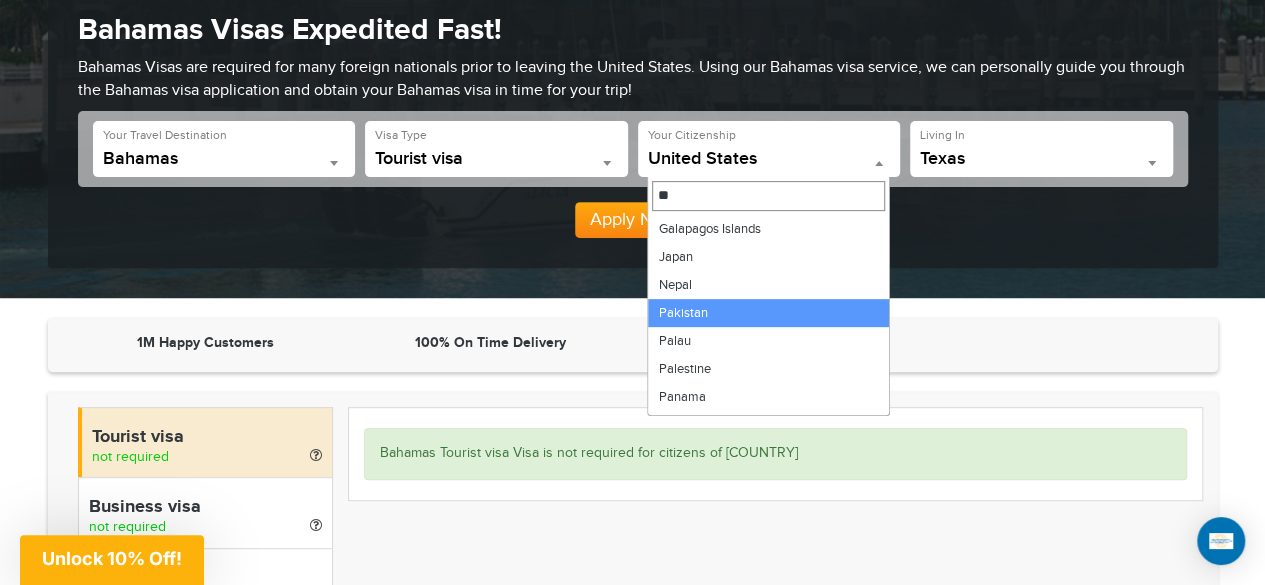 type on "**" 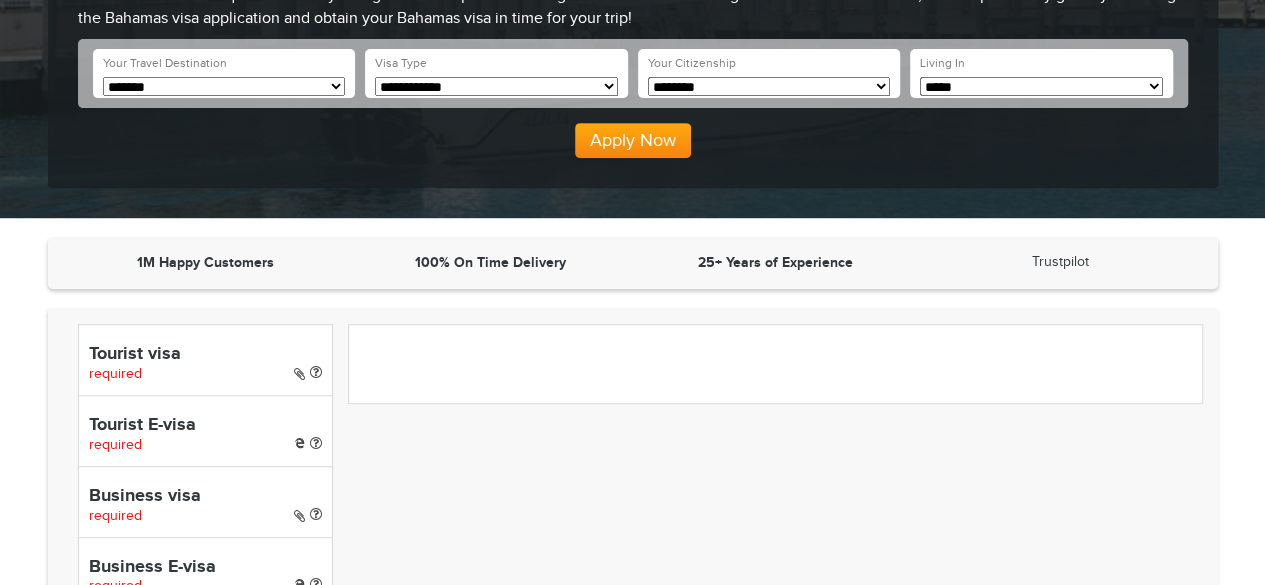 scroll, scrollTop: 352, scrollLeft: 0, axis: vertical 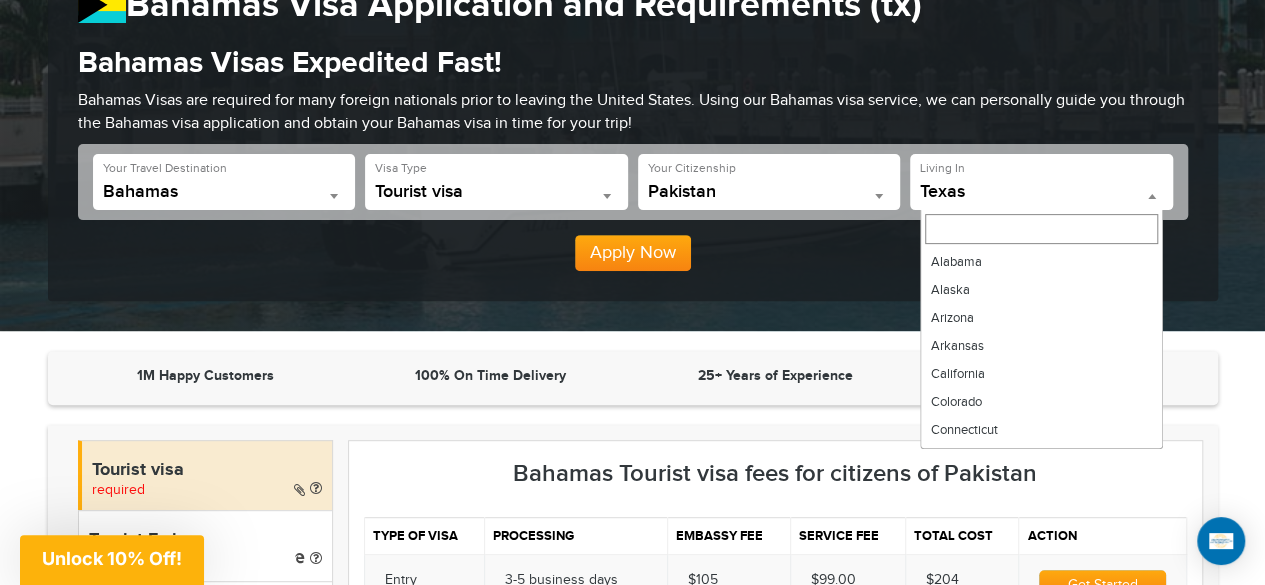 click on "Texas" at bounding box center (1041, 192) 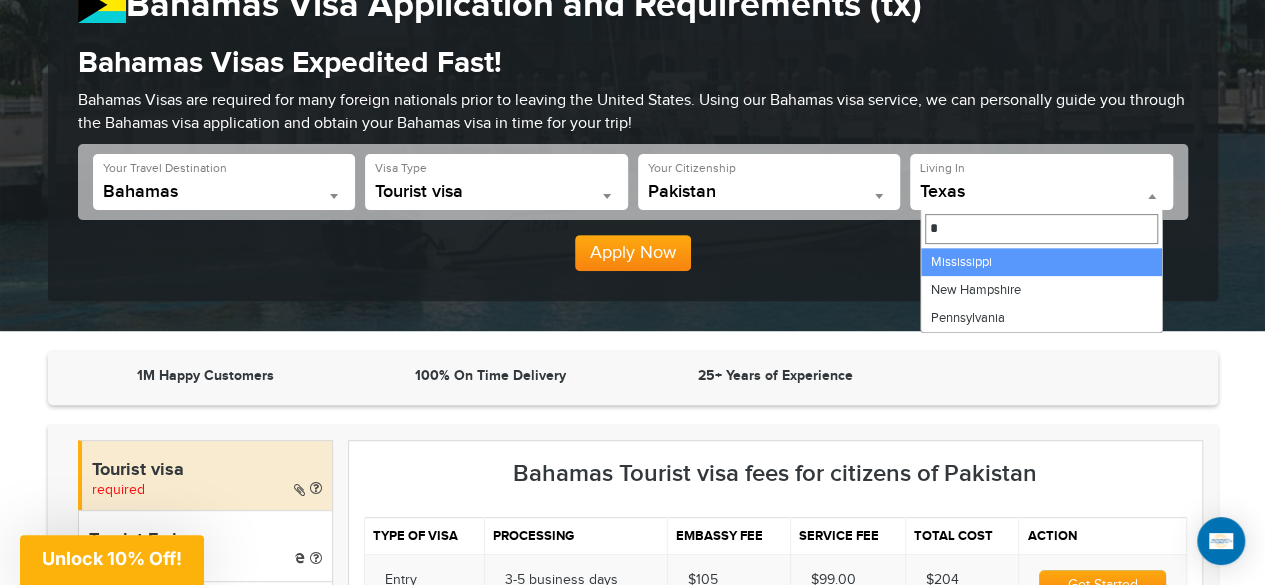 scroll, scrollTop: 0, scrollLeft: 0, axis: both 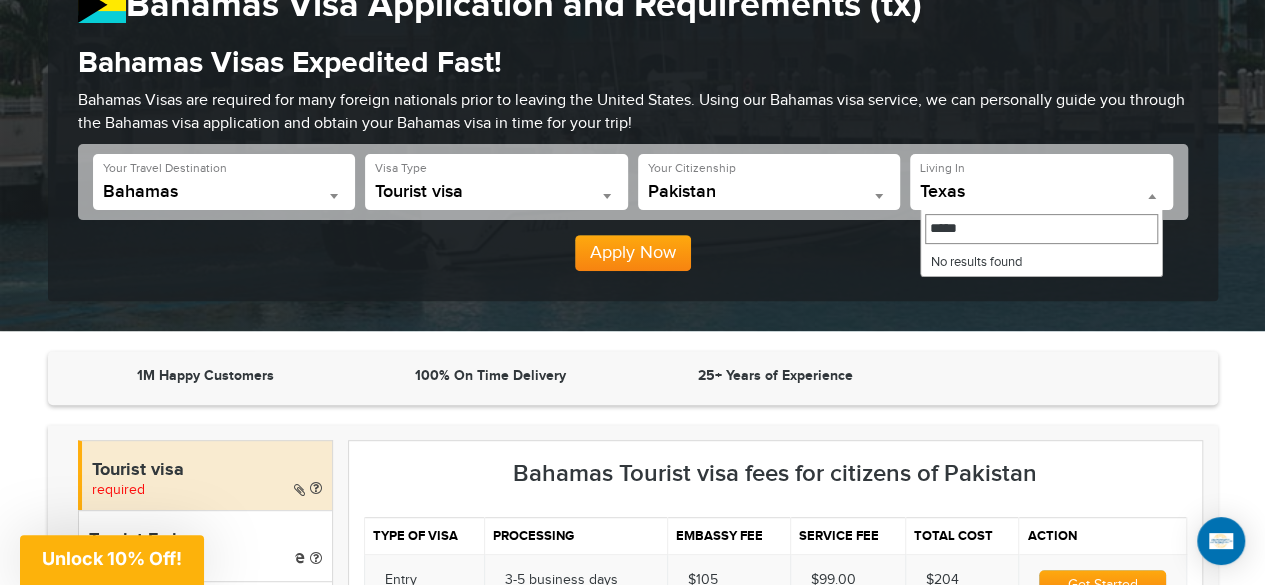 type on "******" 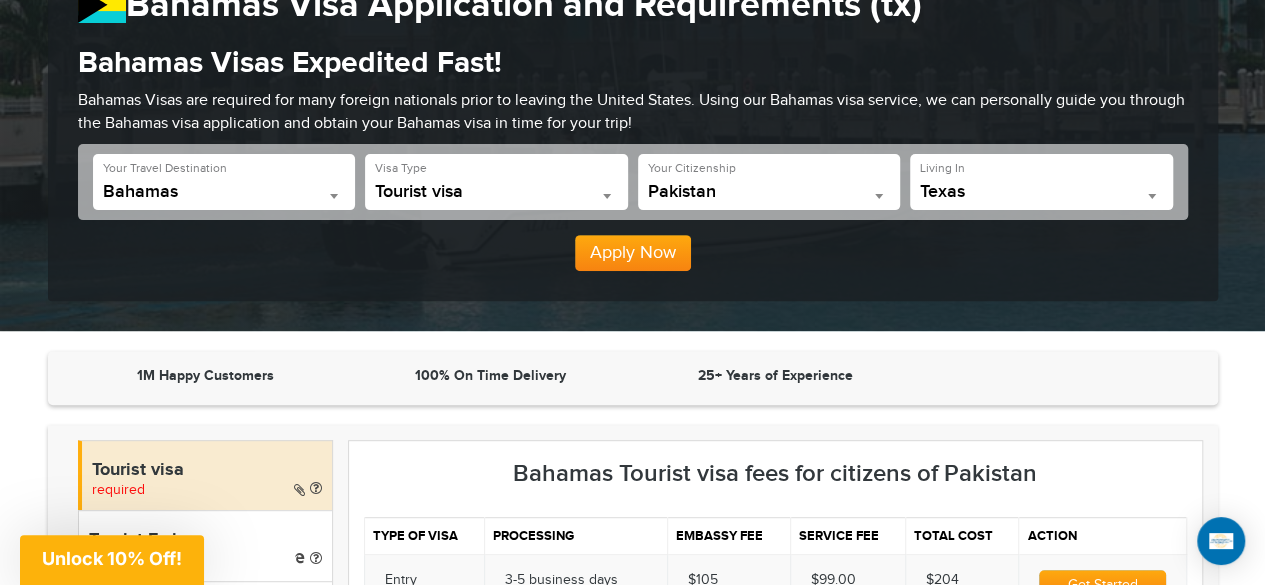 click on "720-706-2859
Passports & Visas.com
Login
Check Status
Passports
Passport Renewal
New Passport
Second Passport
Passport Name Change
Lost Passport
Child Passport About" at bounding box center (632, 1751) 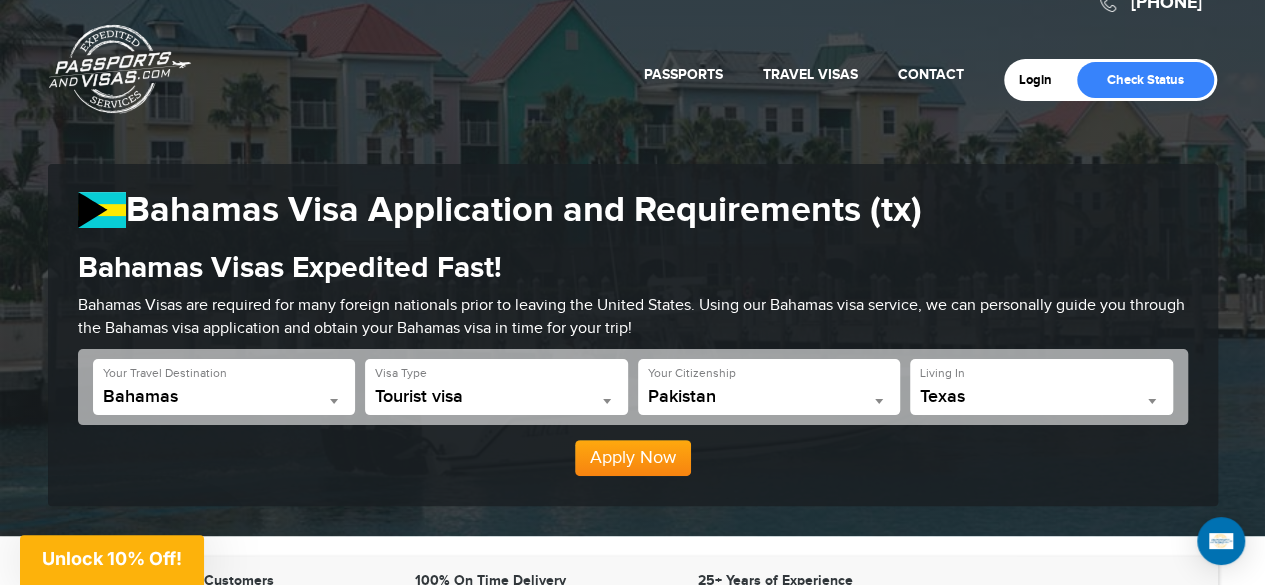 scroll, scrollTop: 0, scrollLeft: 0, axis: both 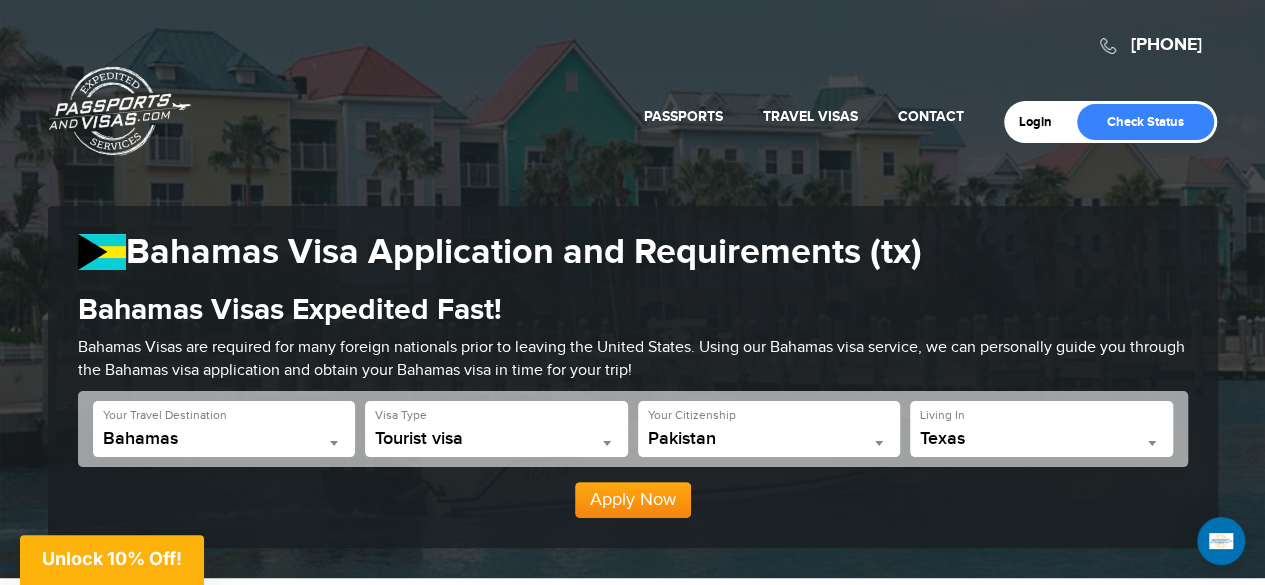 click at bounding box center [334, 443] 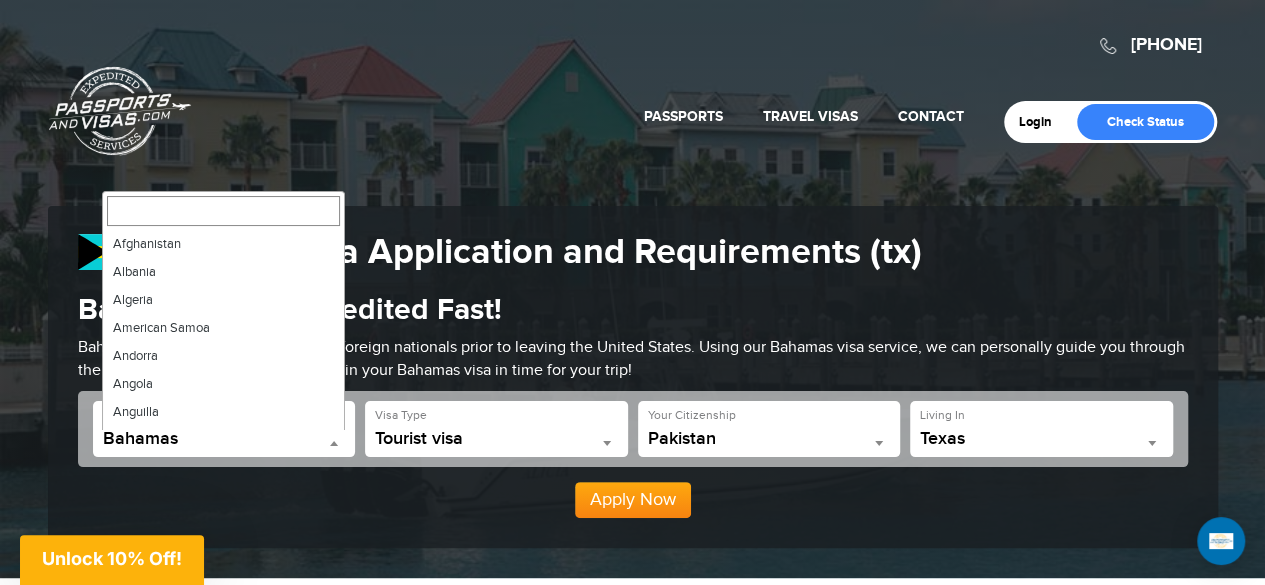 scroll, scrollTop: 336, scrollLeft: 0, axis: vertical 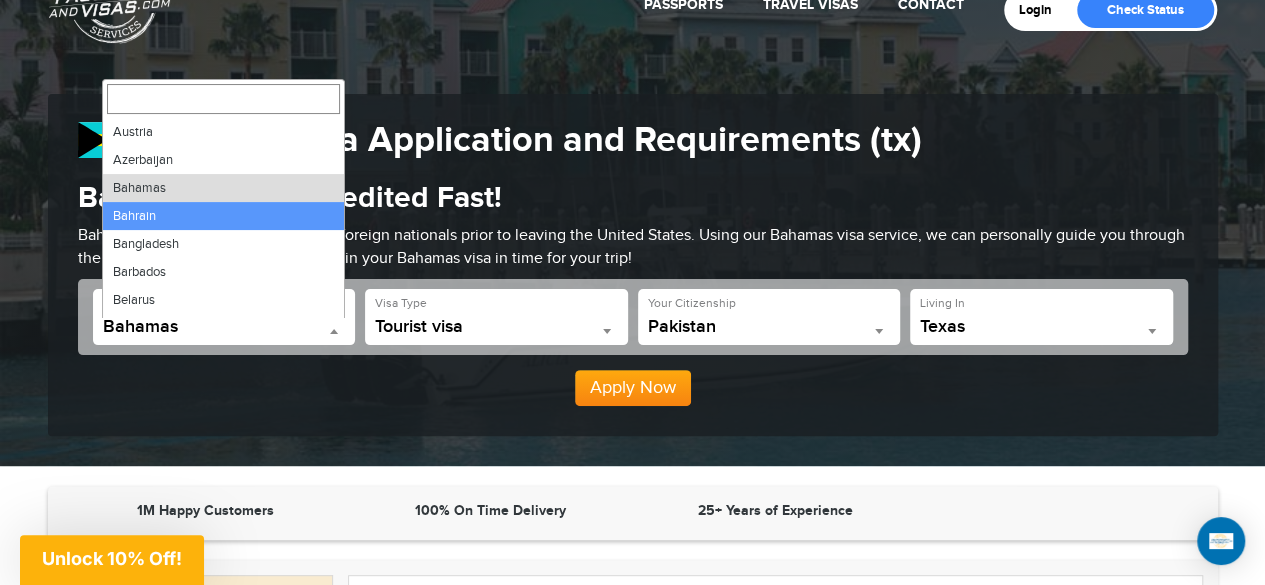 select on "*******" 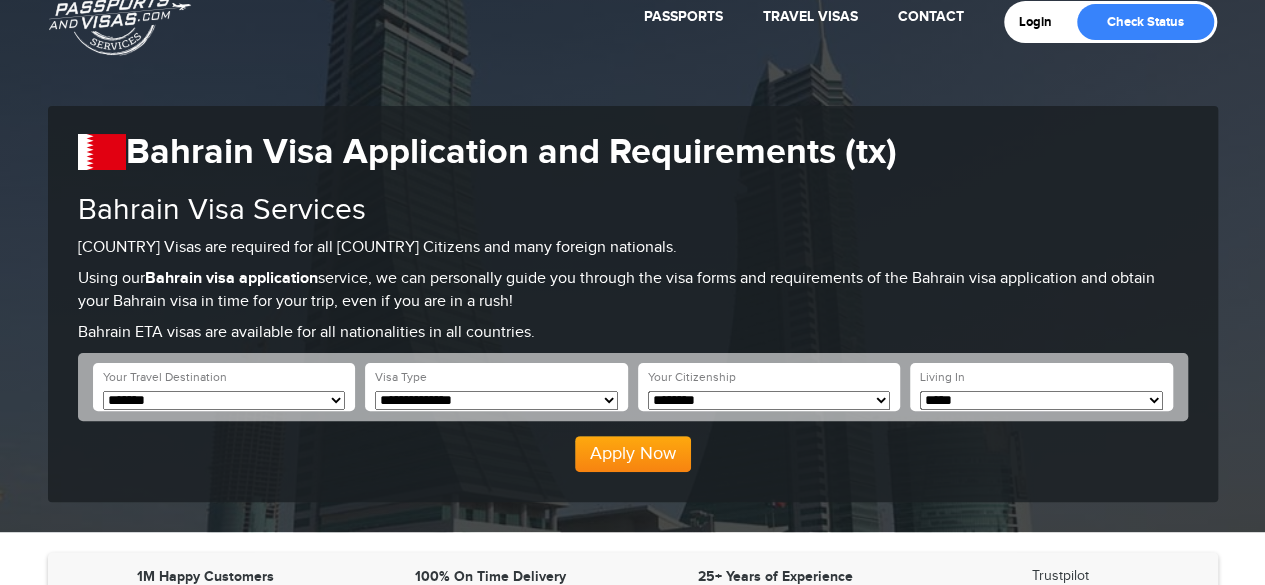 scroll, scrollTop: 100, scrollLeft: 0, axis: vertical 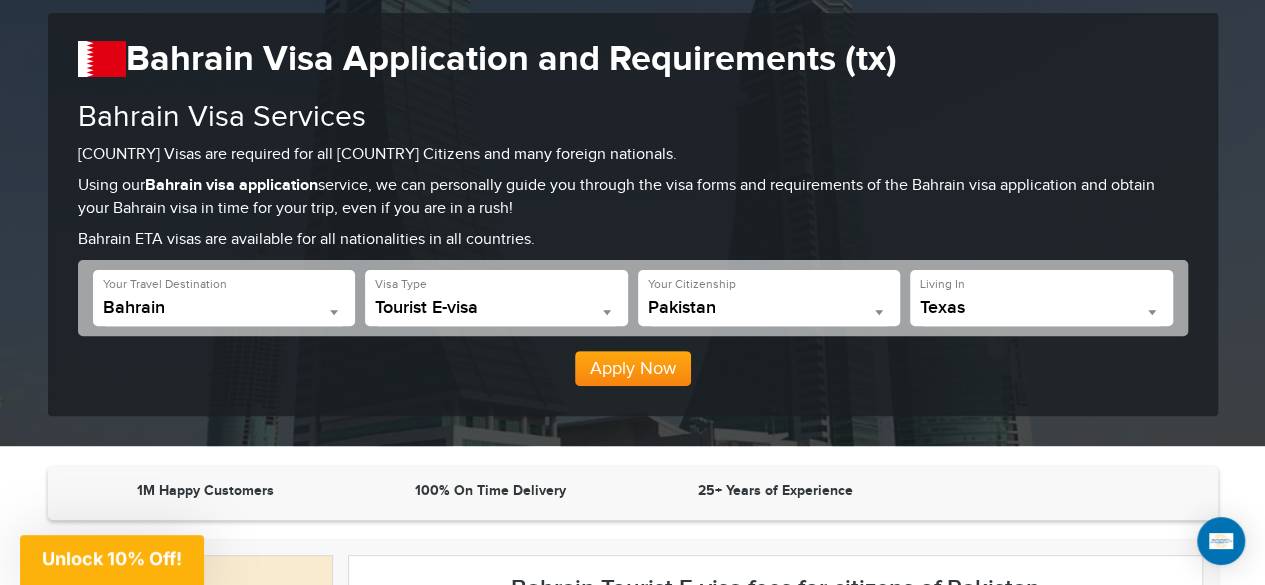 click at bounding box center (879, 312) 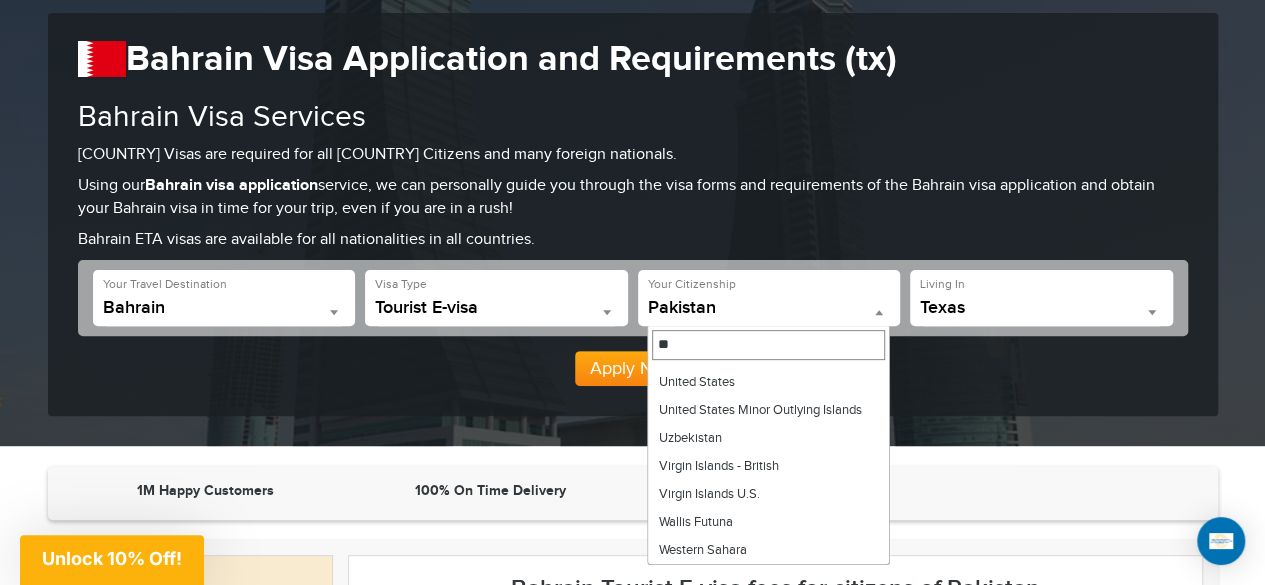 scroll, scrollTop: 0, scrollLeft: 0, axis: both 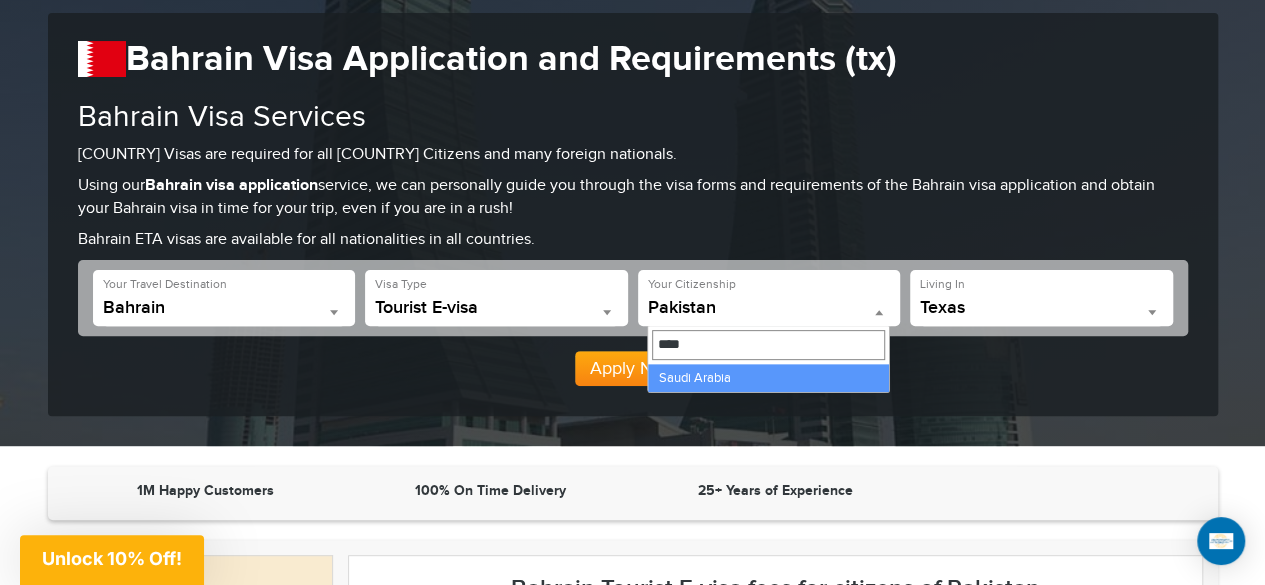 type on "*****" 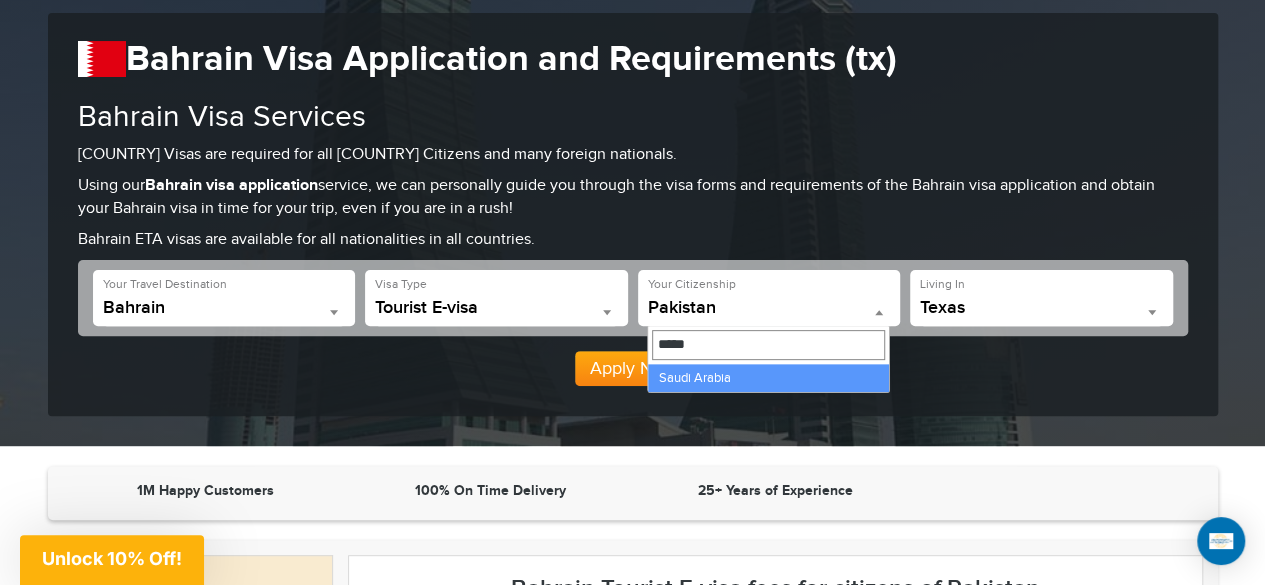 select on "**********" 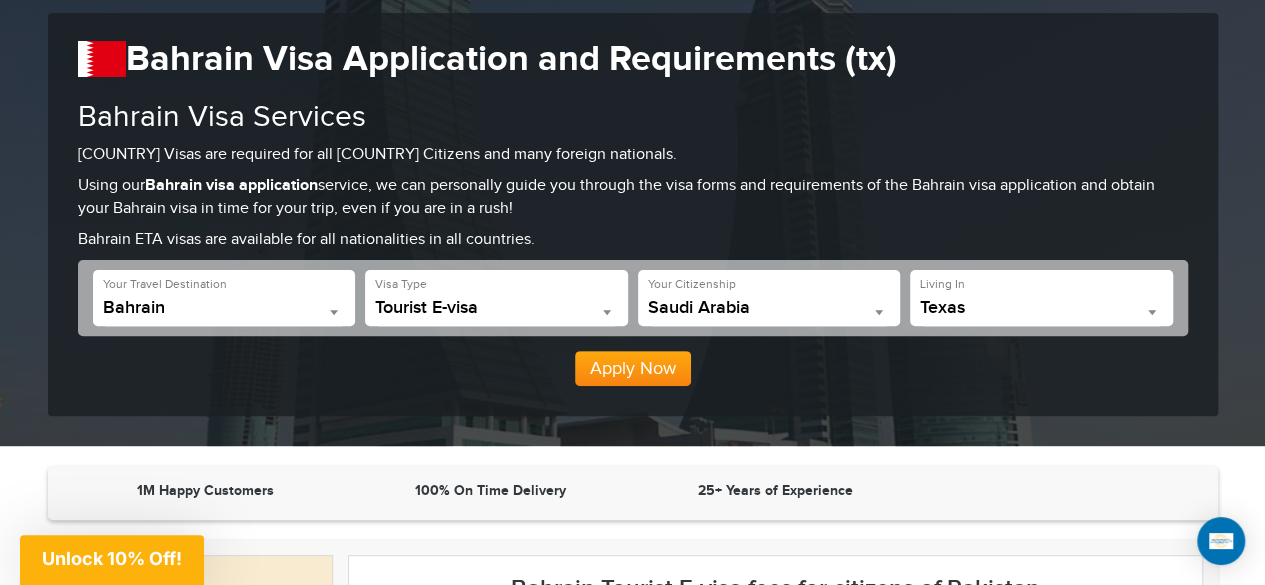 scroll, scrollTop: 391, scrollLeft: 0, axis: vertical 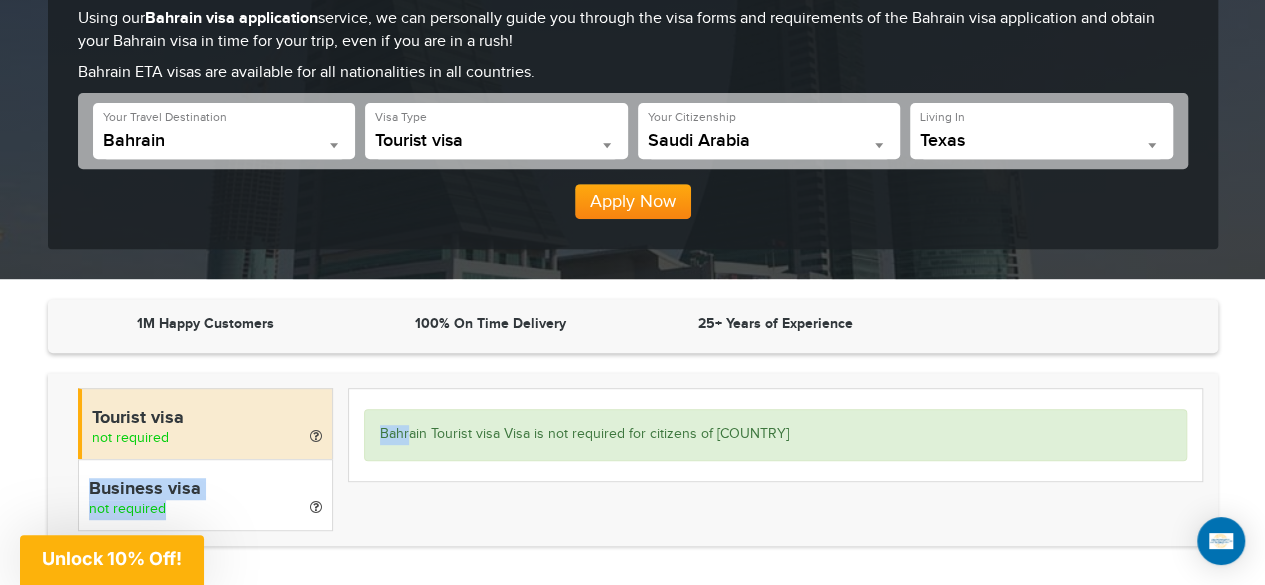 drag, startPoint x: 400, startPoint y: 441, endPoint x: 244, endPoint y: 439, distance: 156.01282 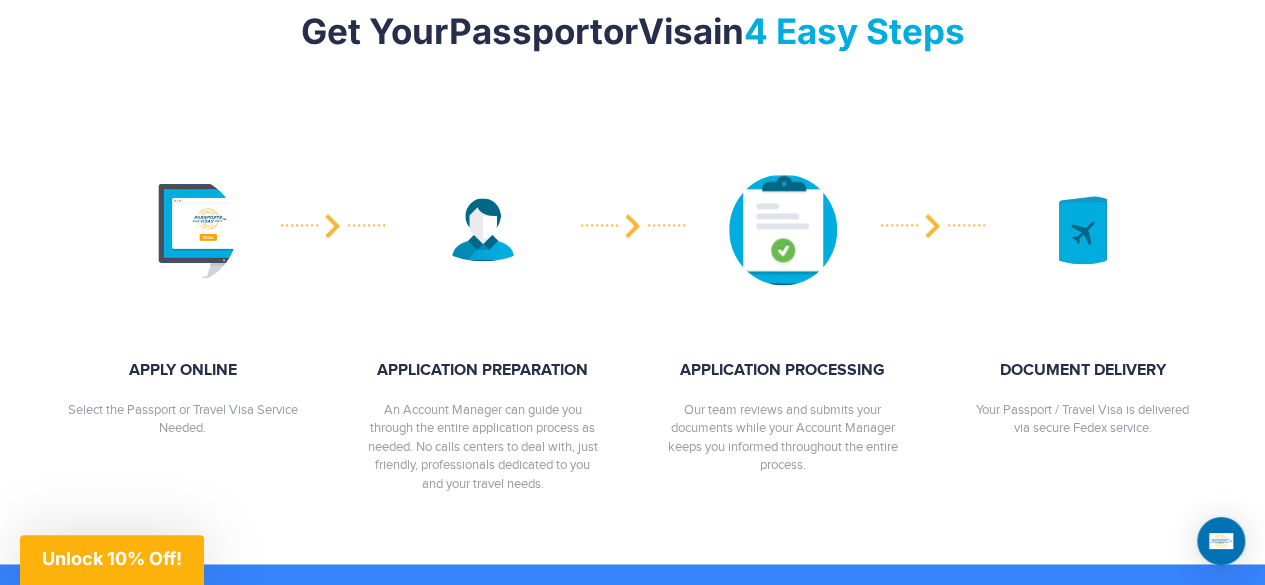 scroll, scrollTop: 1227, scrollLeft: 0, axis: vertical 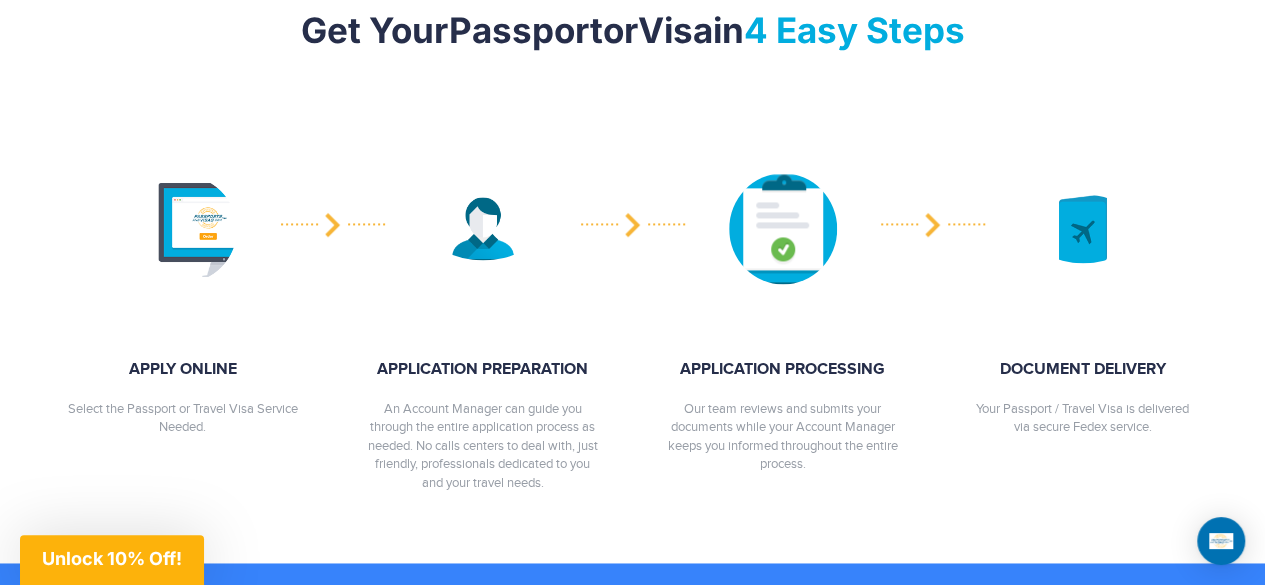 click at bounding box center [183, 229] 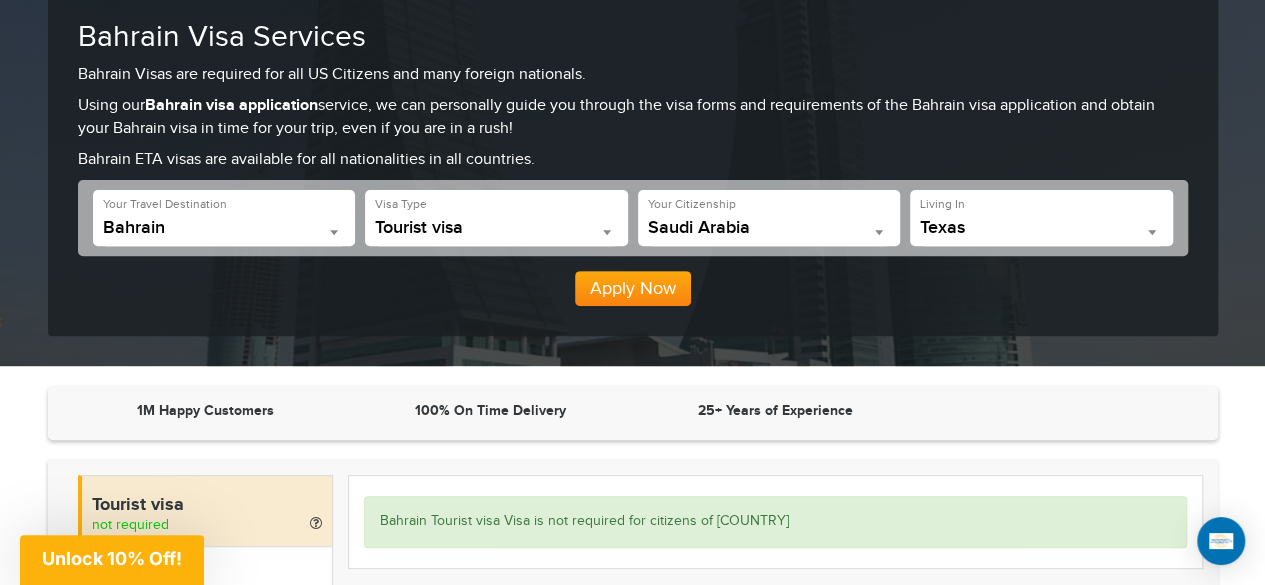 scroll, scrollTop: 356, scrollLeft: 0, axis: vertical 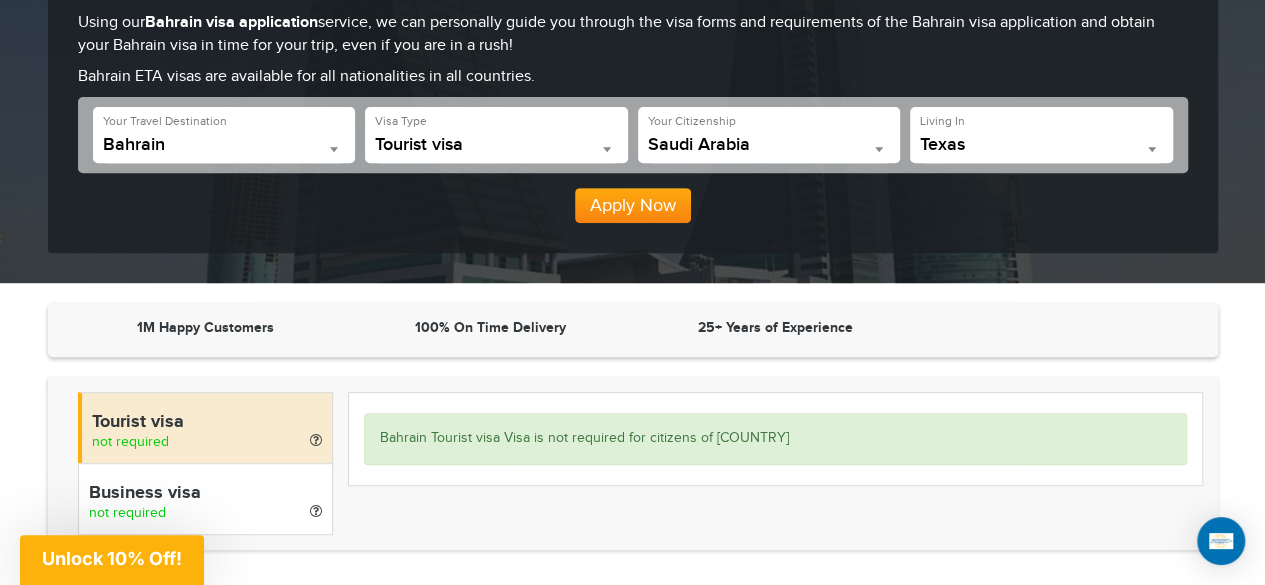 click at bounding box center [879, 149] 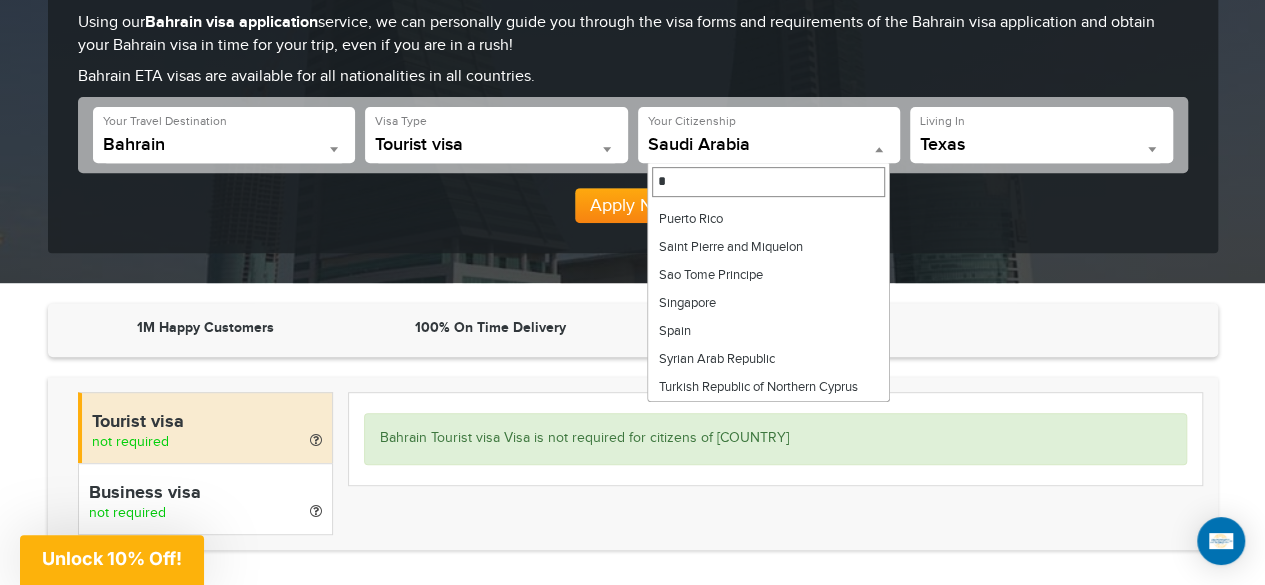 scroll, scrollTop: 0, scrollLeft: 0, axis: both 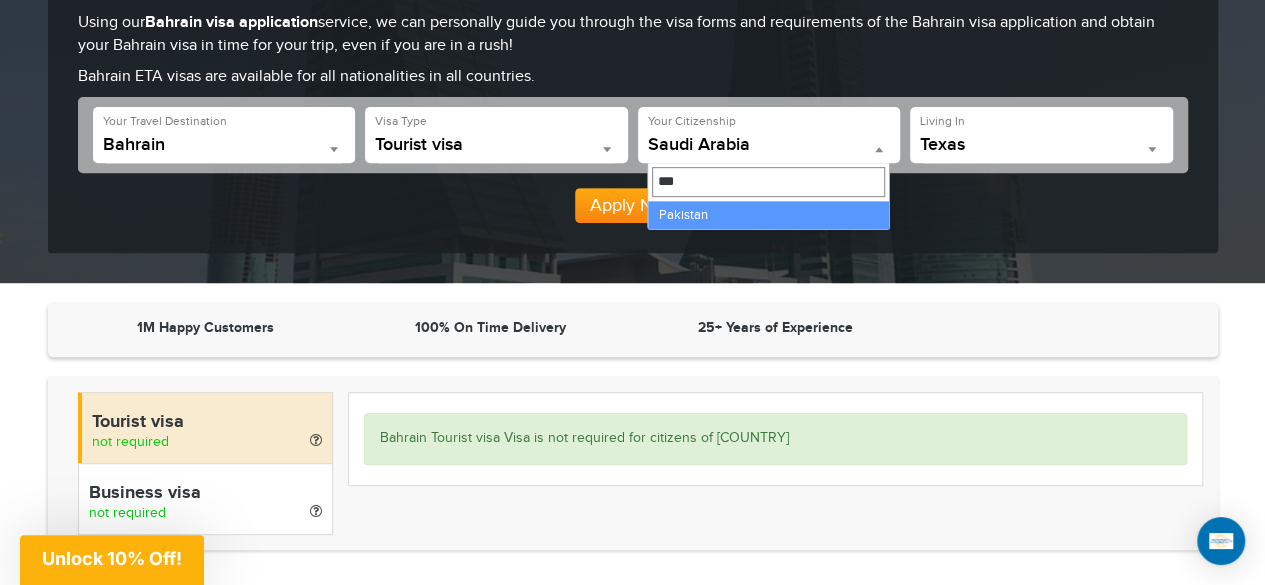 type on "****" 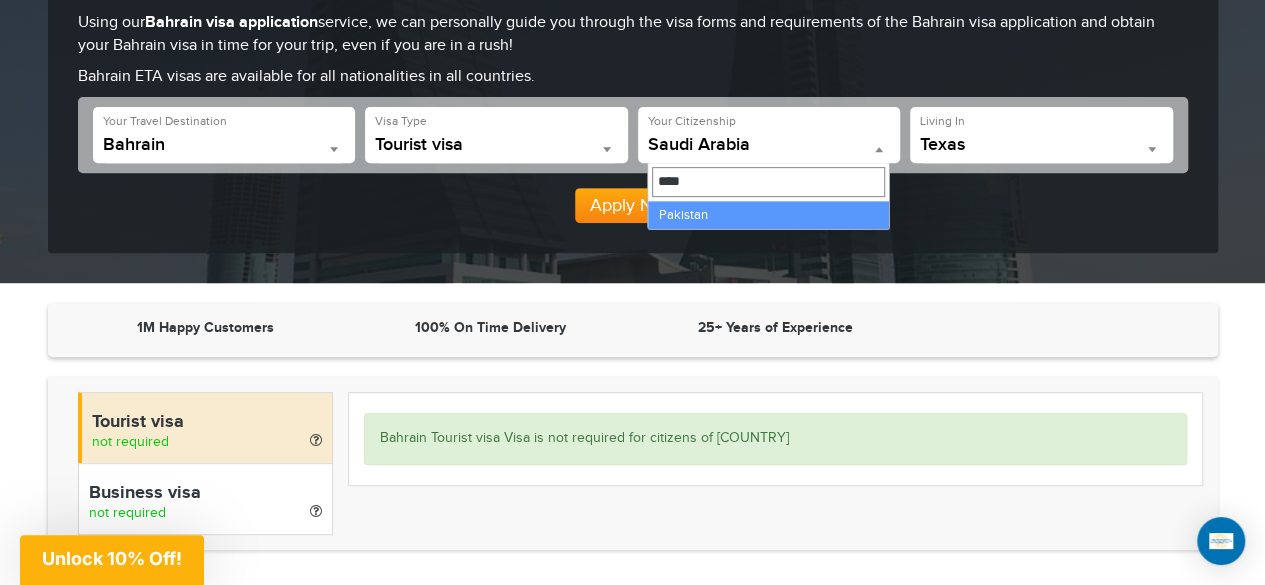 select on "********" 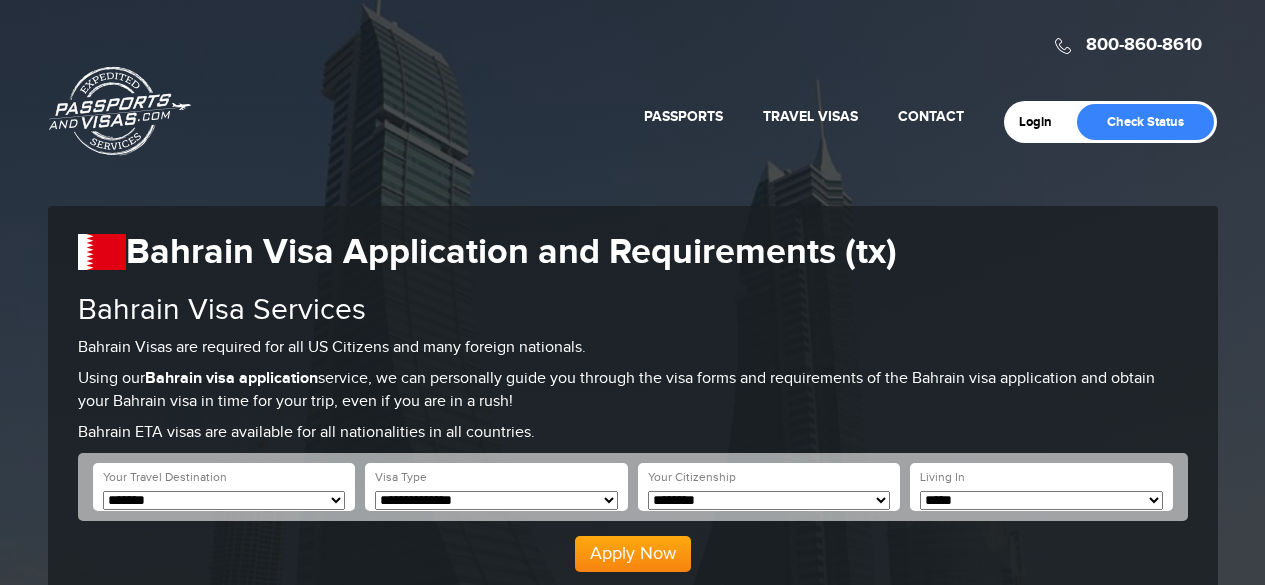 scroll, scrollTop: 446, scrollLeft: 0, axis: vertical 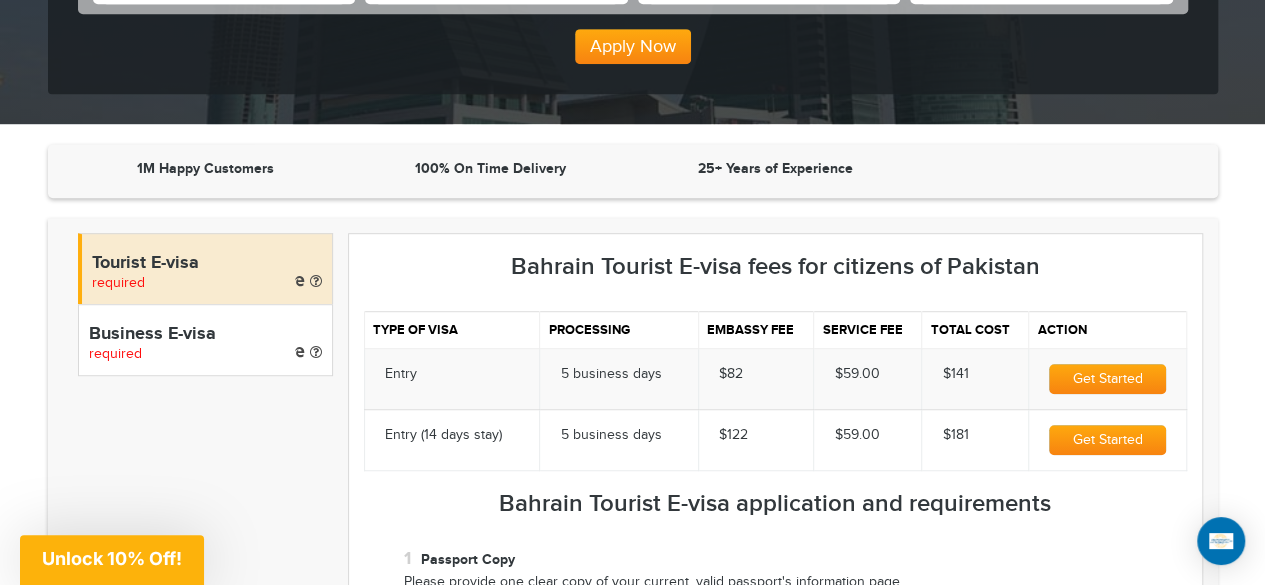 click on "Business E-visa" at bounding box center [205, 335] 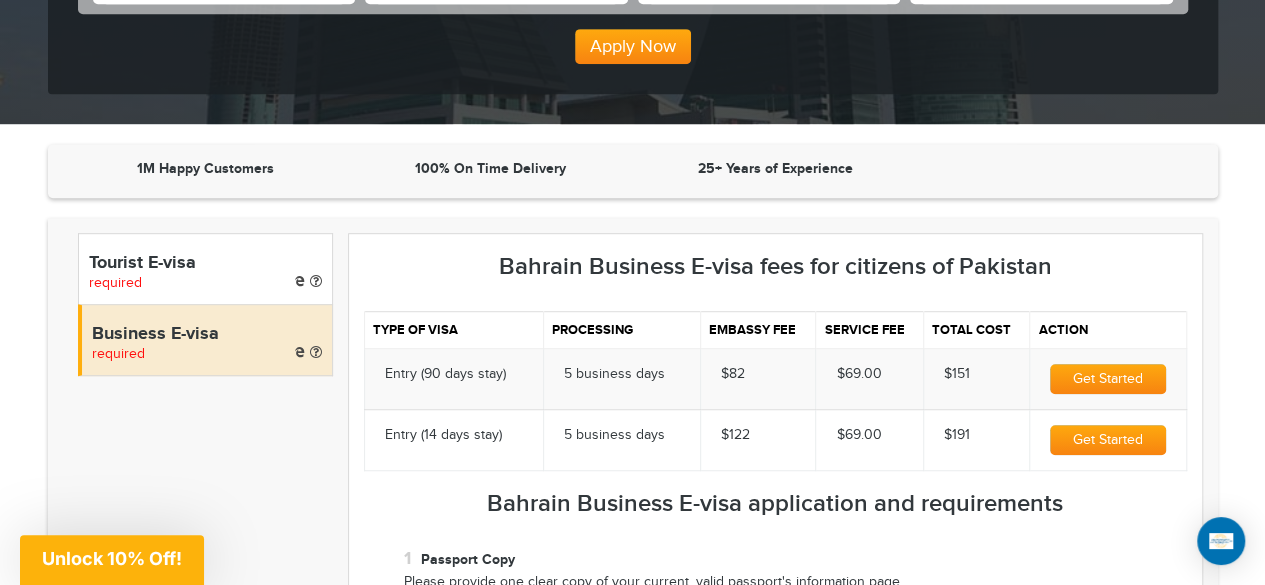 click on "Tourist E-visa
required" at bounding box center [205, 268] 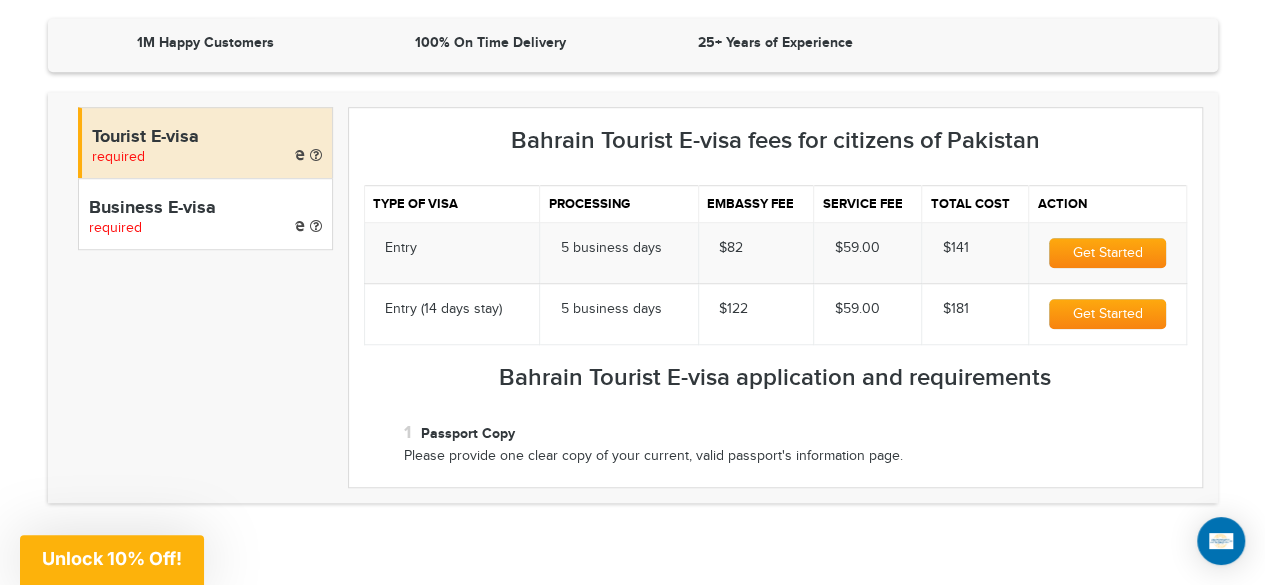 scroll, scrollTop: 644, scrollLeft: 0, axis: vertical 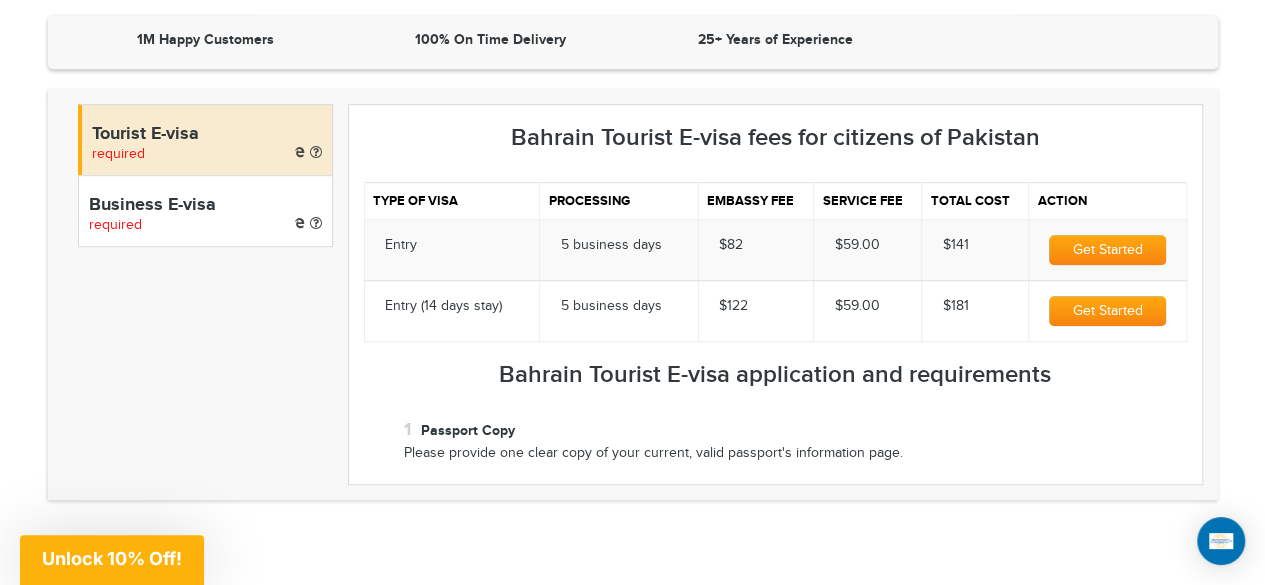 click on "Business E-visa
required" at bounding box center (205, 211) 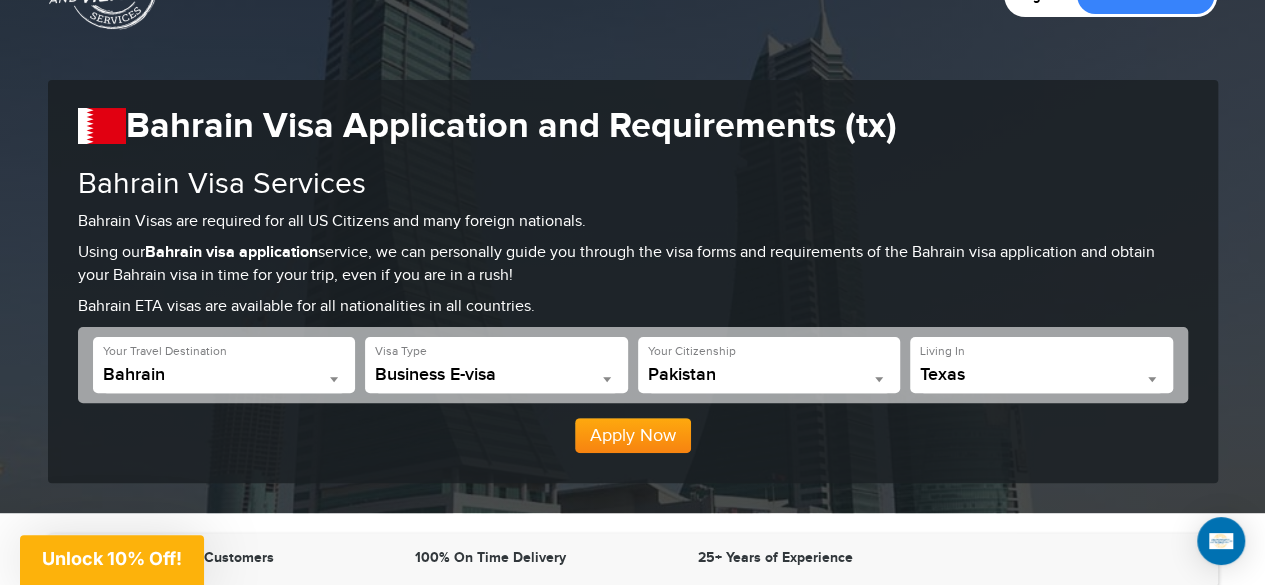 scroll, scrollTop: 121, scrollLeft: 0, axis: vertical 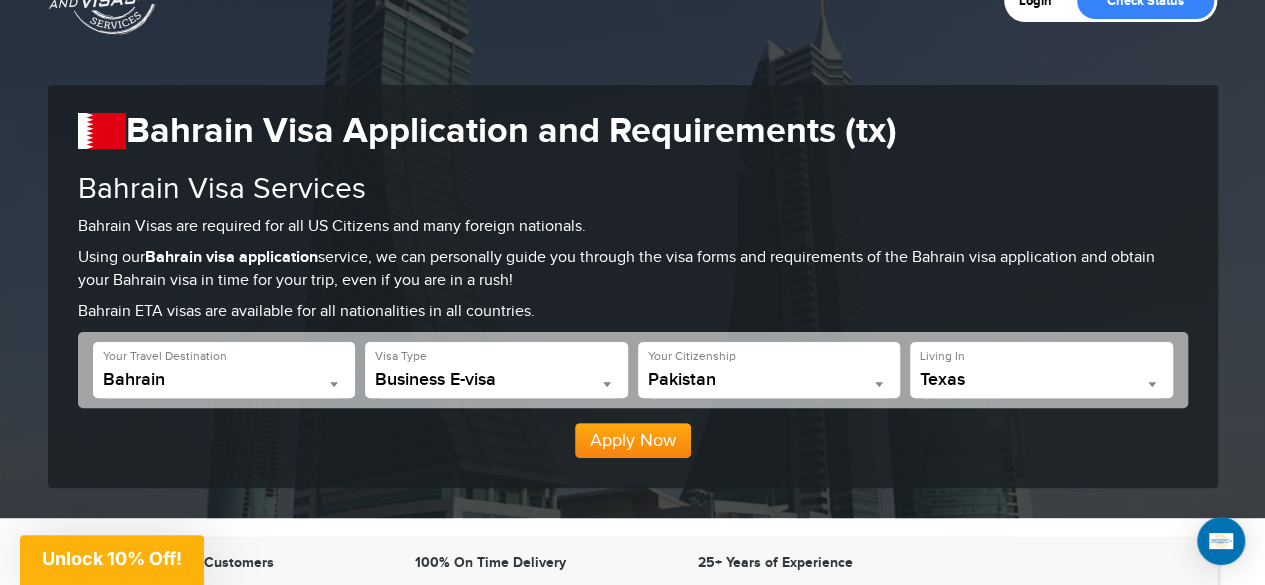 click at bounding box center (879, 384) 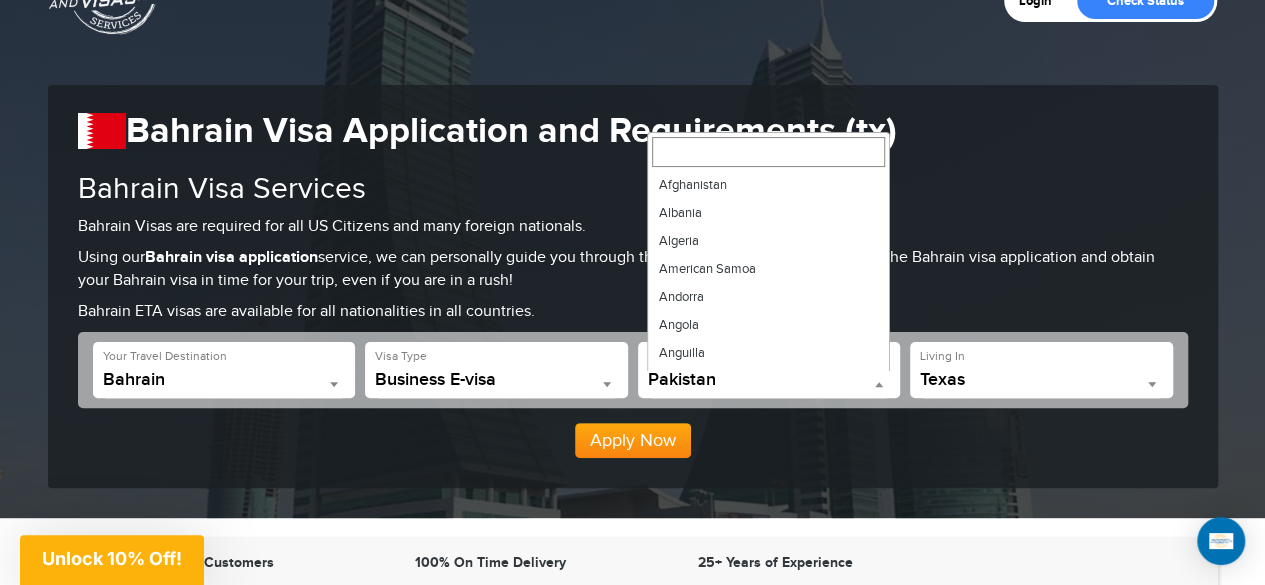 scroll, scrollTop: 4620, scrollLeft: 0, axis: vertical 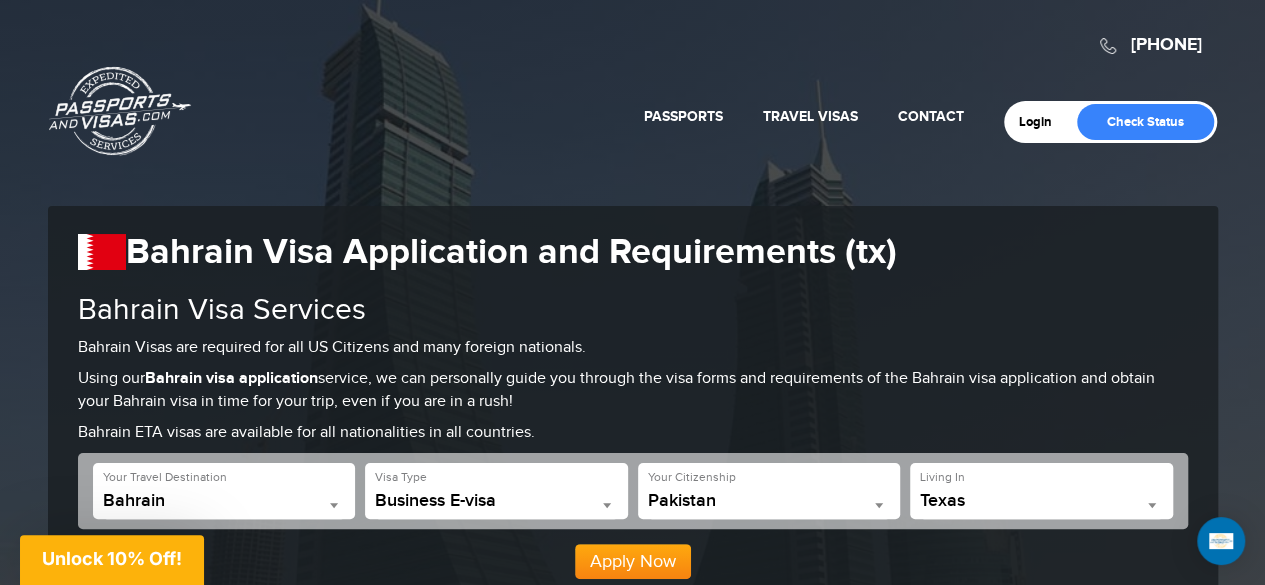 click on "Login
Check Status
Passports
Passport Renewal
New Passport
Second Passport
Passport Name Change
Lost Passport
Child Passport
US Passport FAQ
Travel Visas Contact" at bounding box center (633, 77) 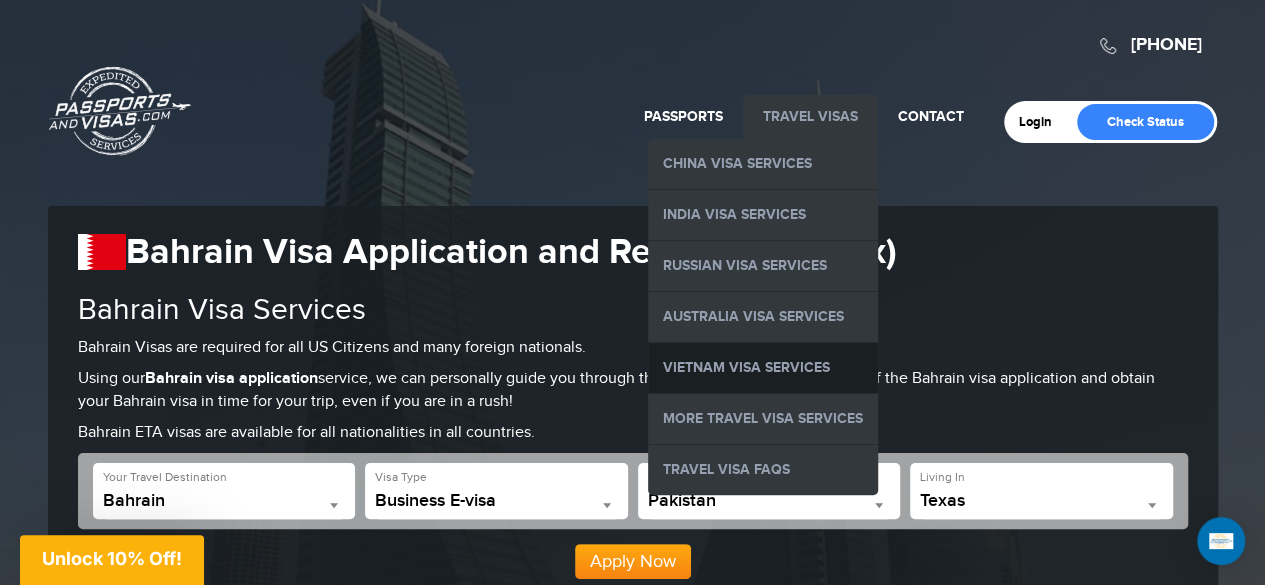click on "Vietnam Visa Services" at bounding box center [763, 368] 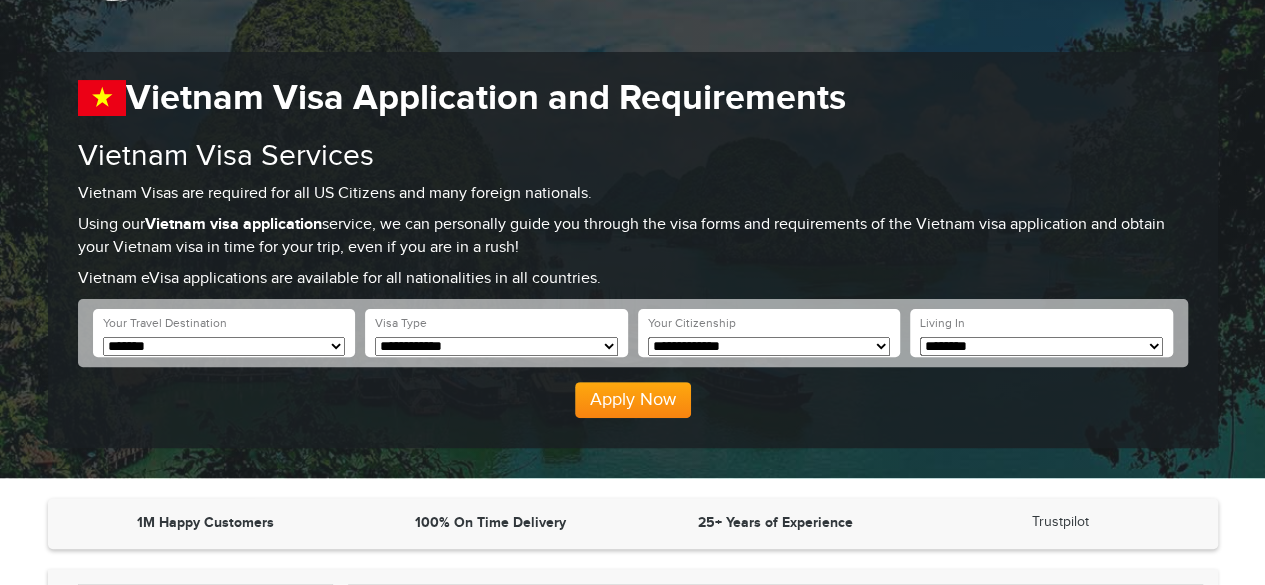 scroll, scrollTop: 154, scrollLeft: 0, axis: vertical 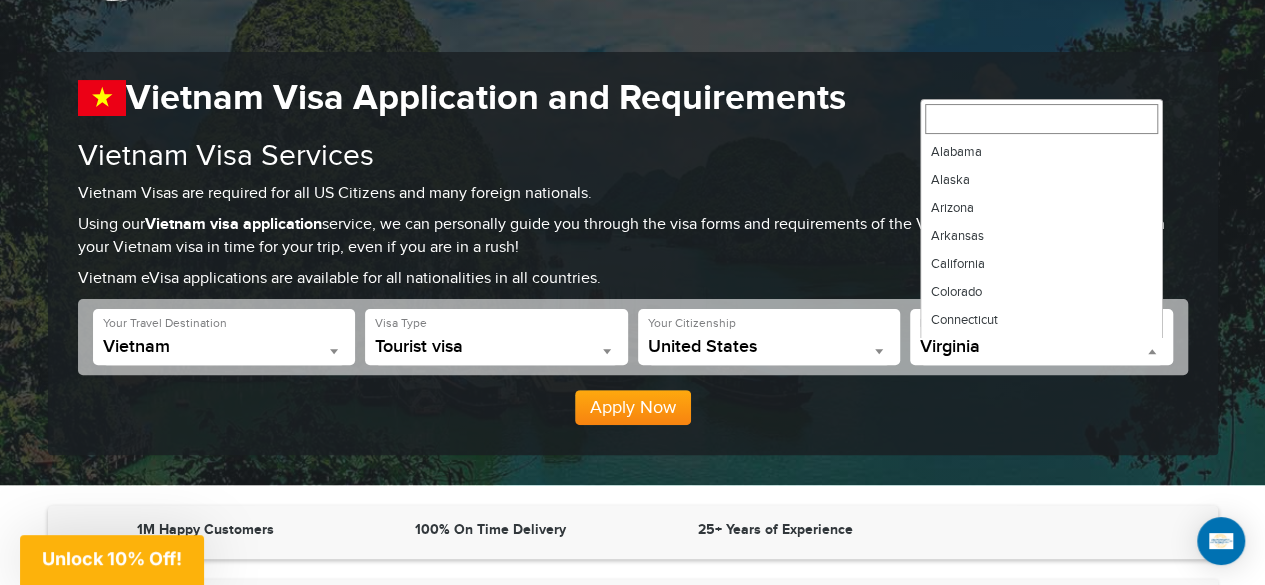 click at bounding box center (1152, 351) 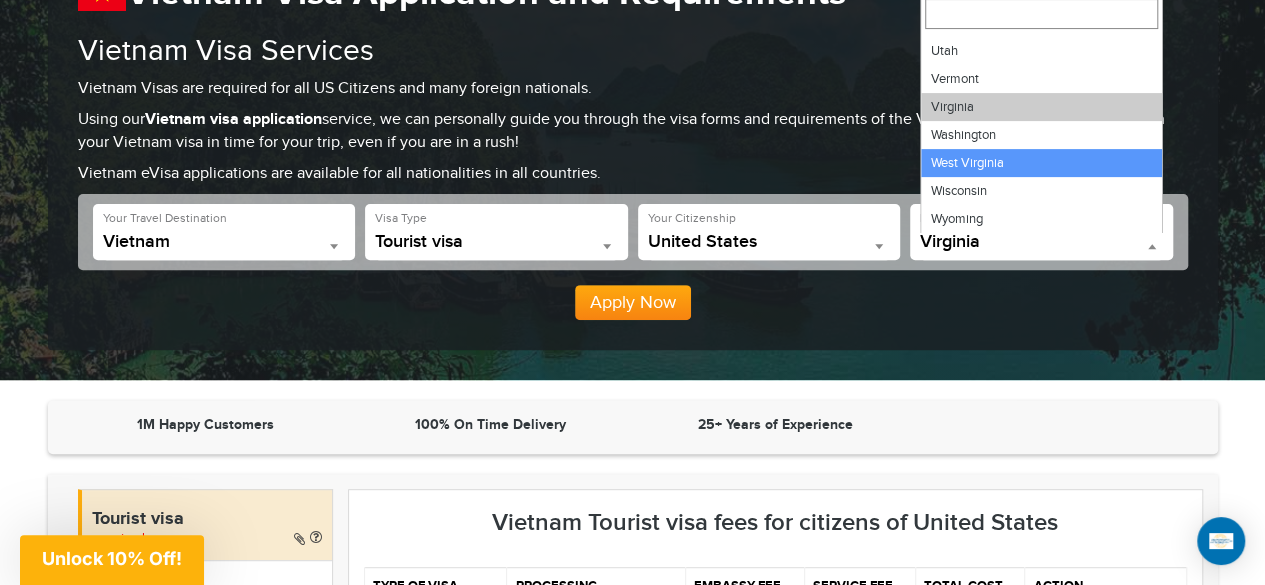 scroll, scrollTop: 261, scrollLeft: 0, axis: vertical 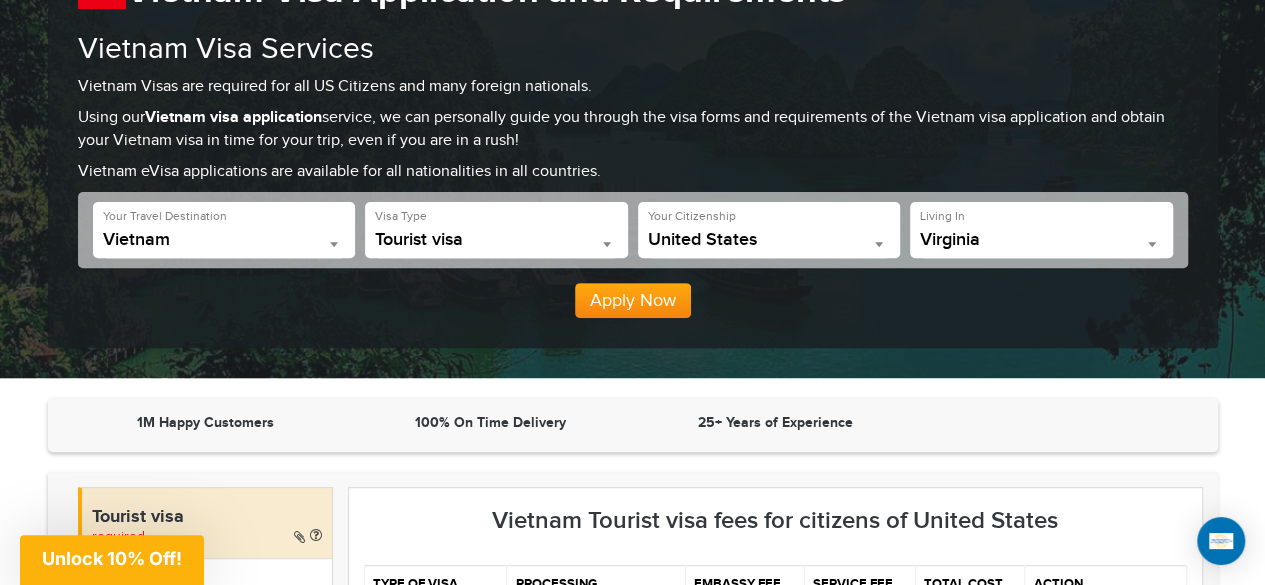 click on "**********" at bounding box center [1041, 230] 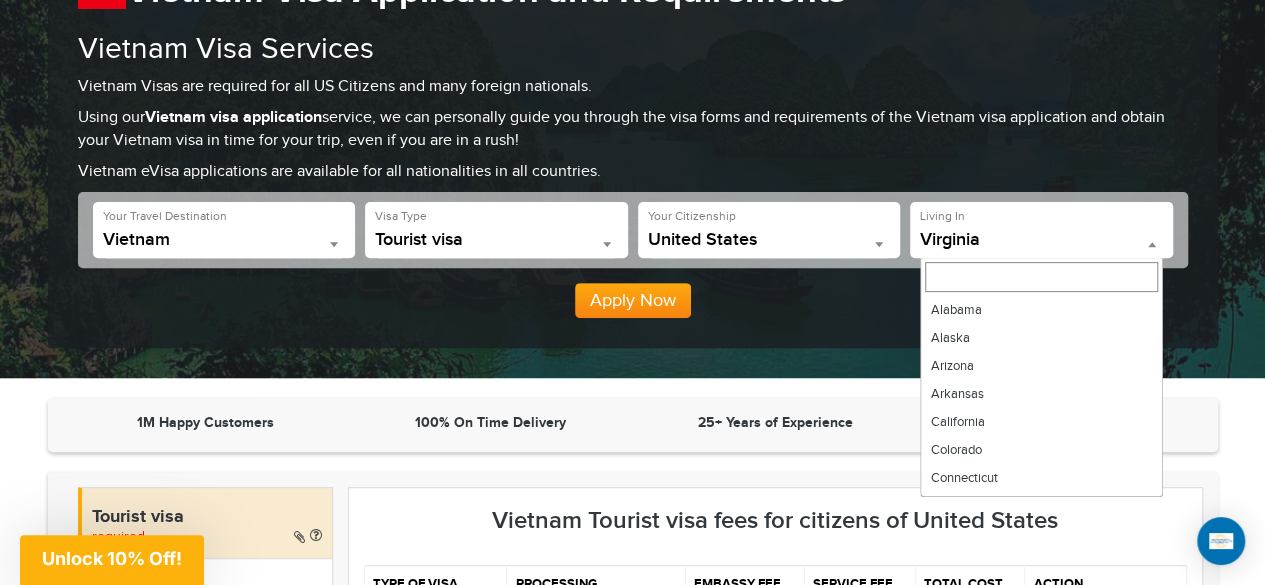 scroll, scrollTop: 1228, scrollLeft: 0, axis: vertical 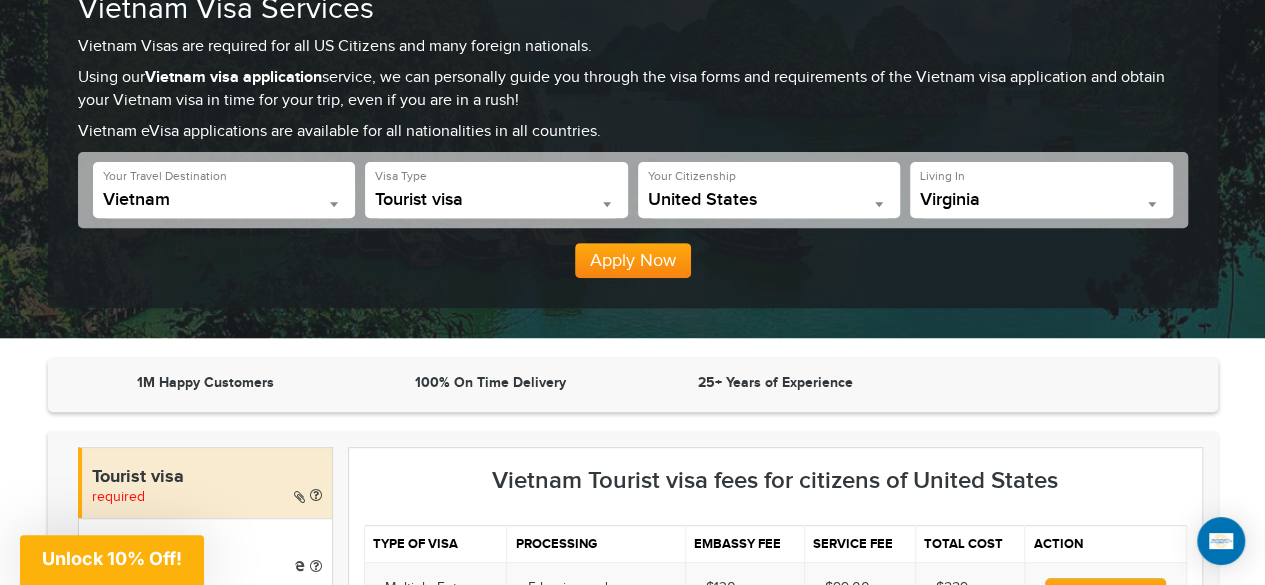 click on "**********" at bounding box center [633, 106] 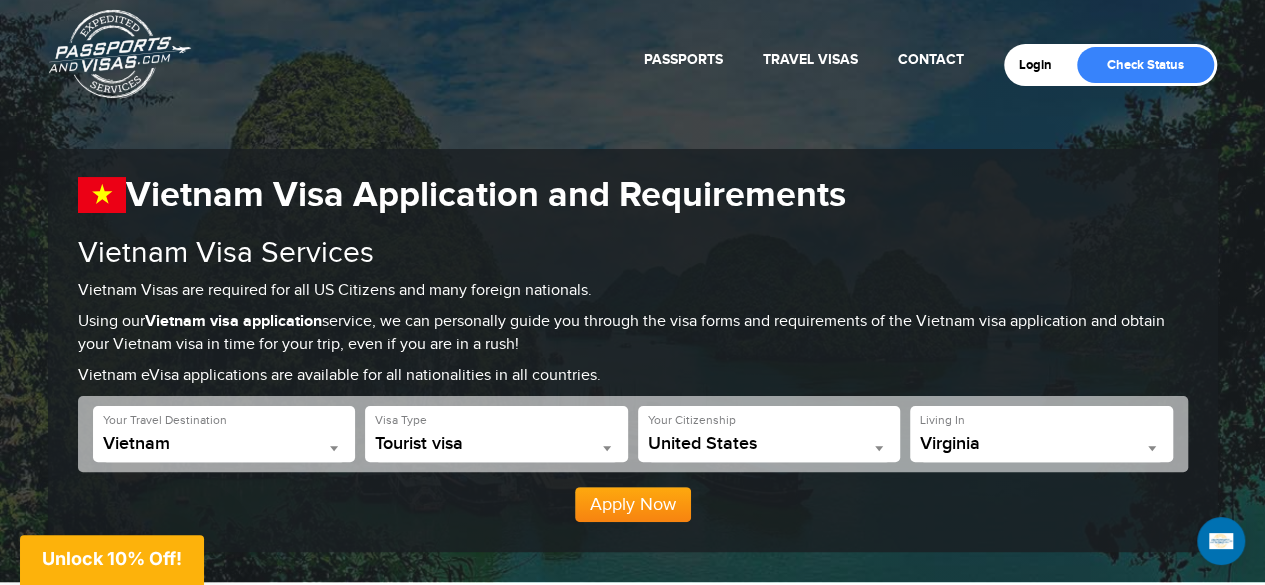 scroll, scrollTop: 50, scrollLeft: 0, axis: vertical 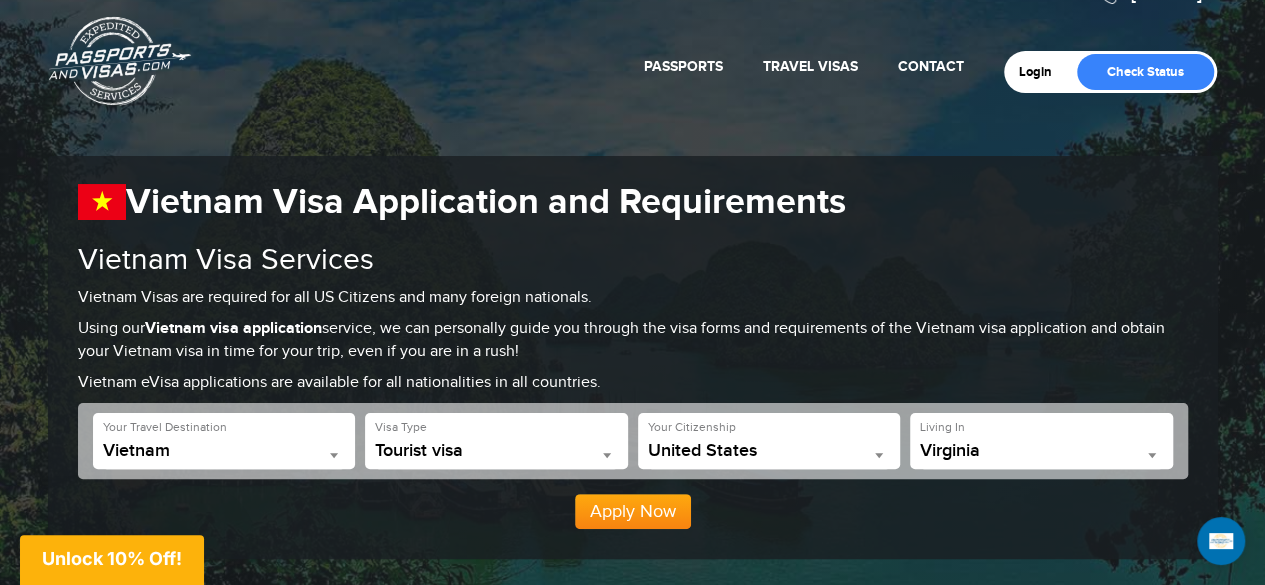 click at bounding box center (879, 455) 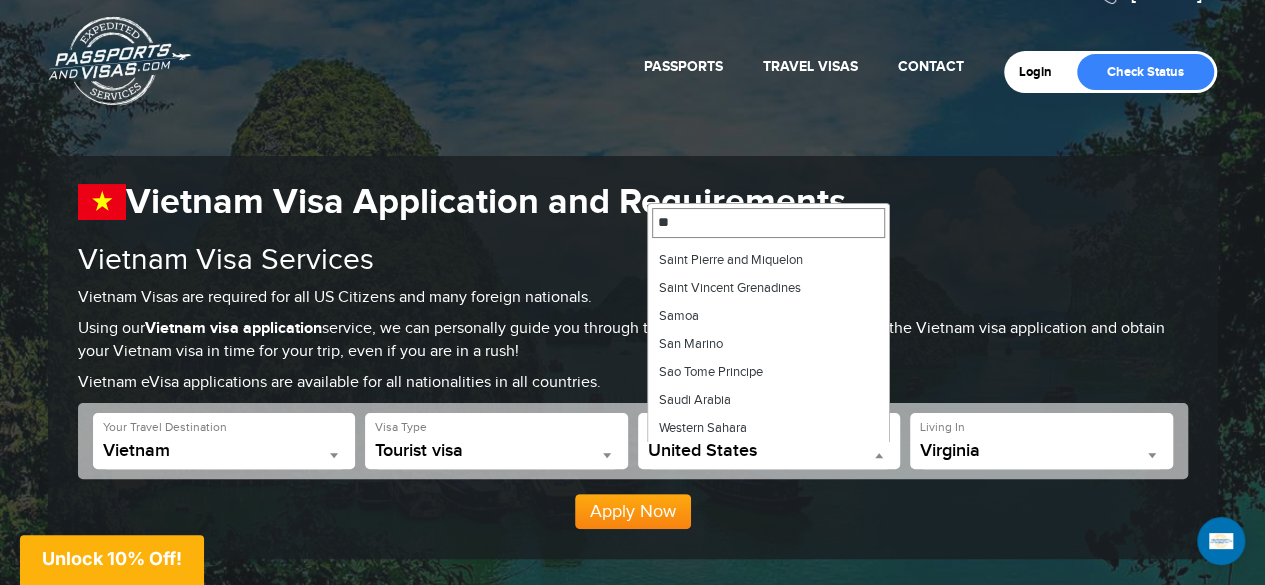 scroll, scrollTop: 0, scrollLeft: 0, axis: both 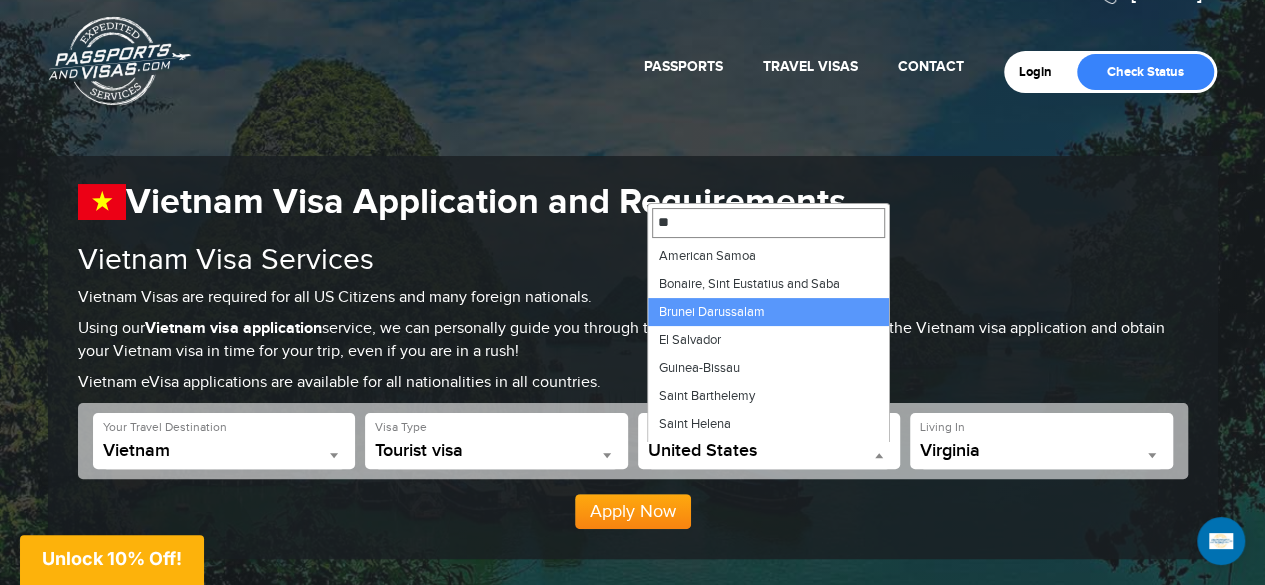 type on "***" 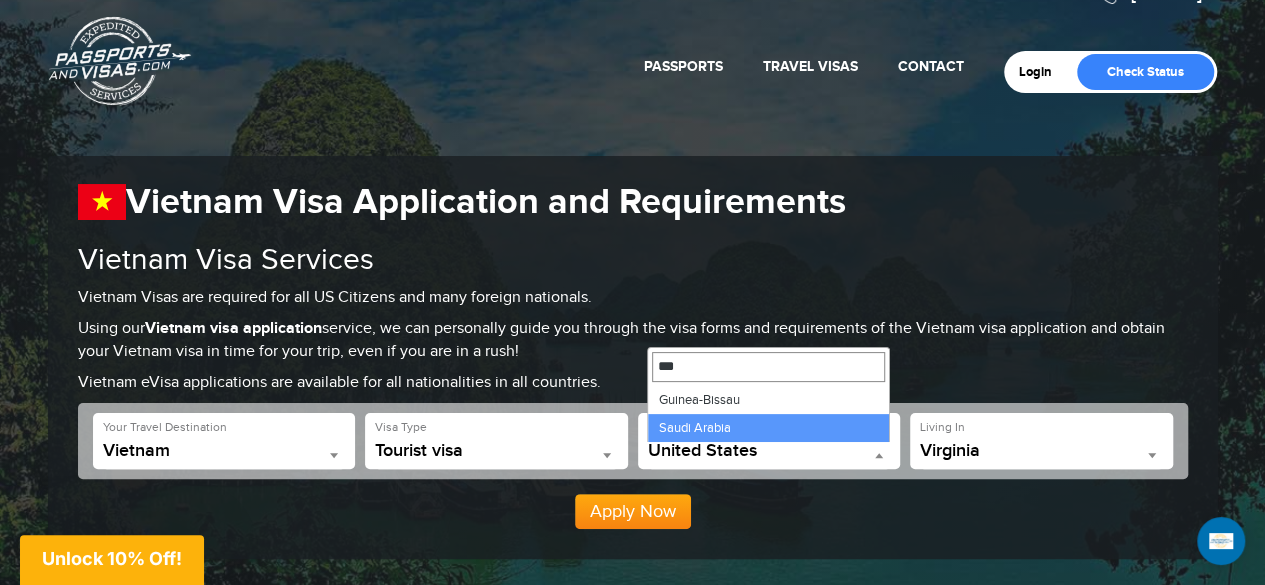 select on "**********" 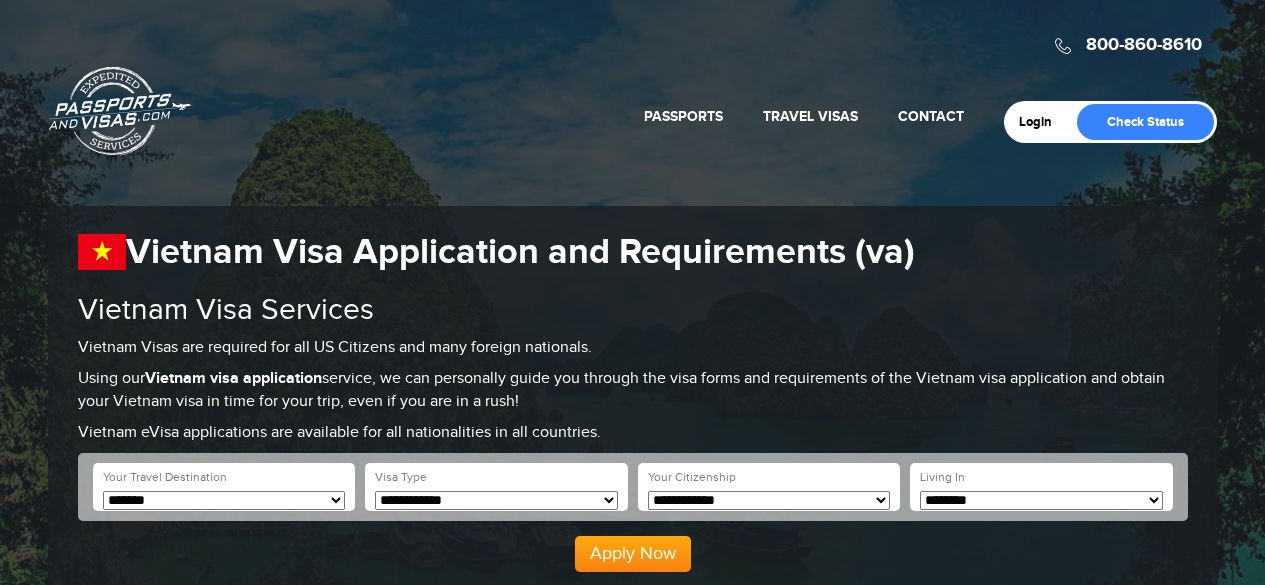 scroll, scrollTop: 0, scrollLeft: 0, axis: both 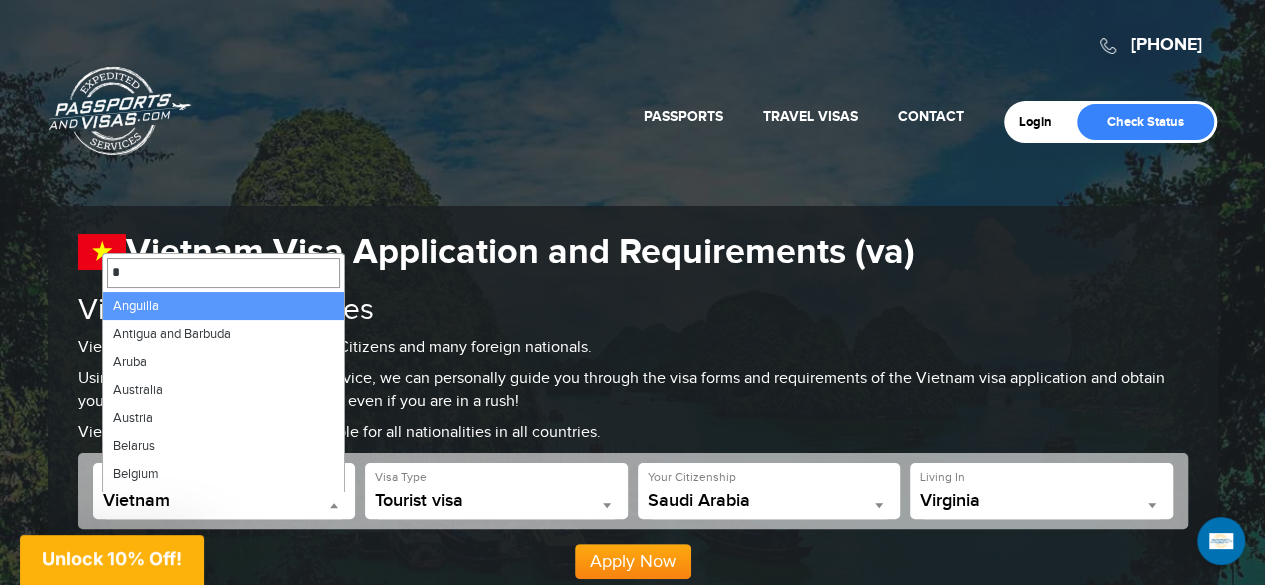 type on "**" 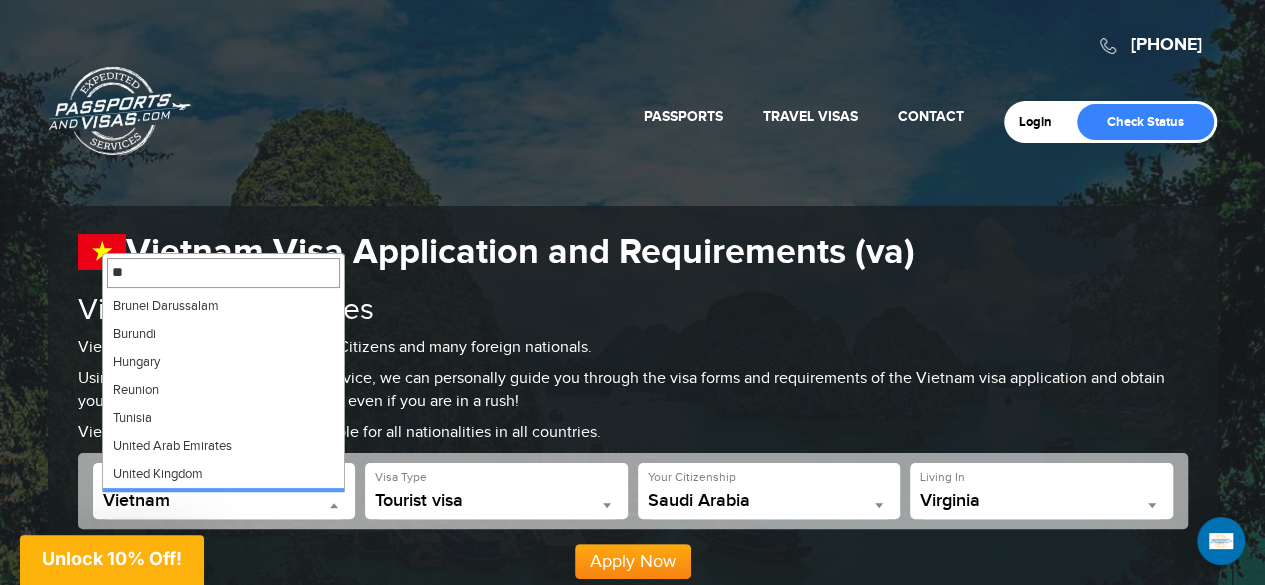 scroll, scrollTop: 24, scrollLeft: 0, axis: vertical 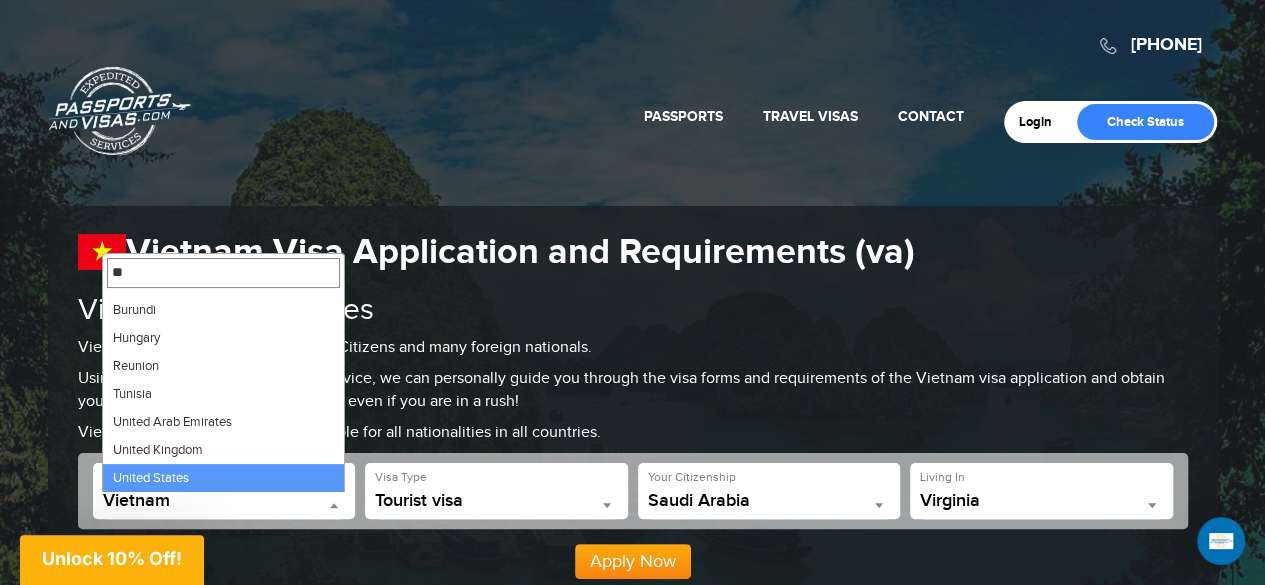select on "**********" 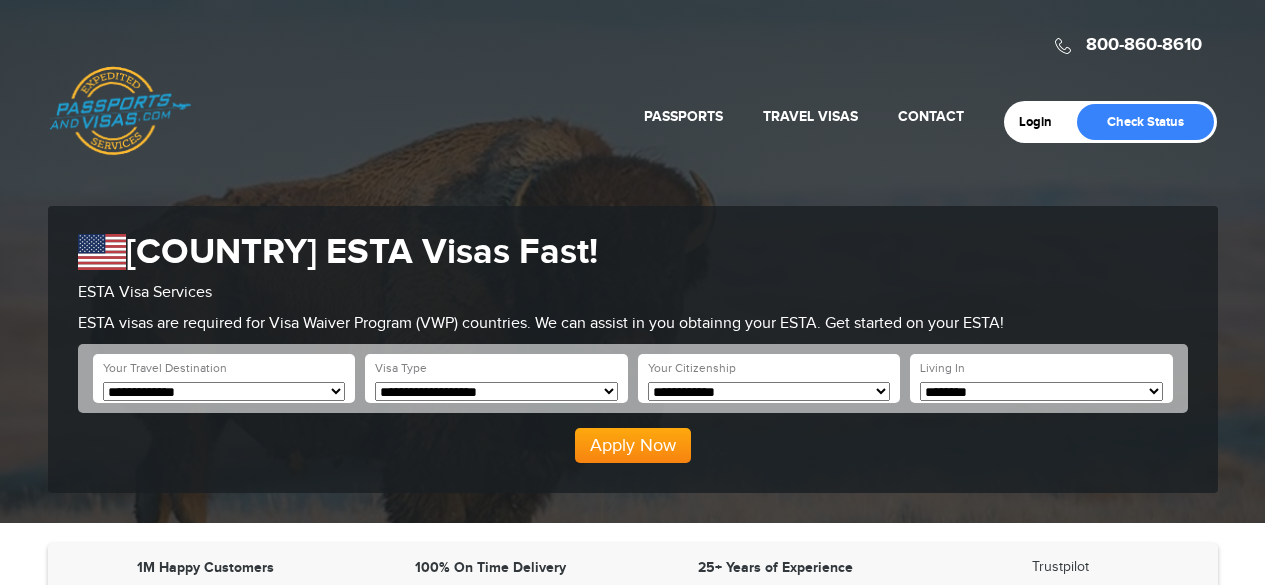 scroll, scrollTop: 0, scrollLeft: 0, axis: both 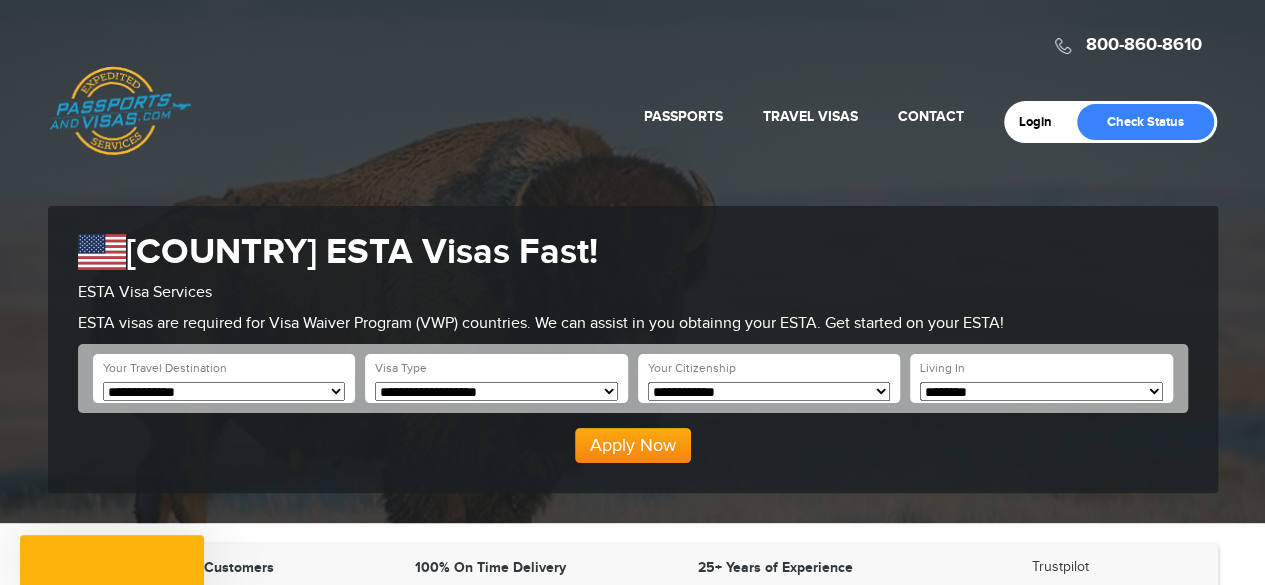 click on "**********" at bounding box center [496, 378] 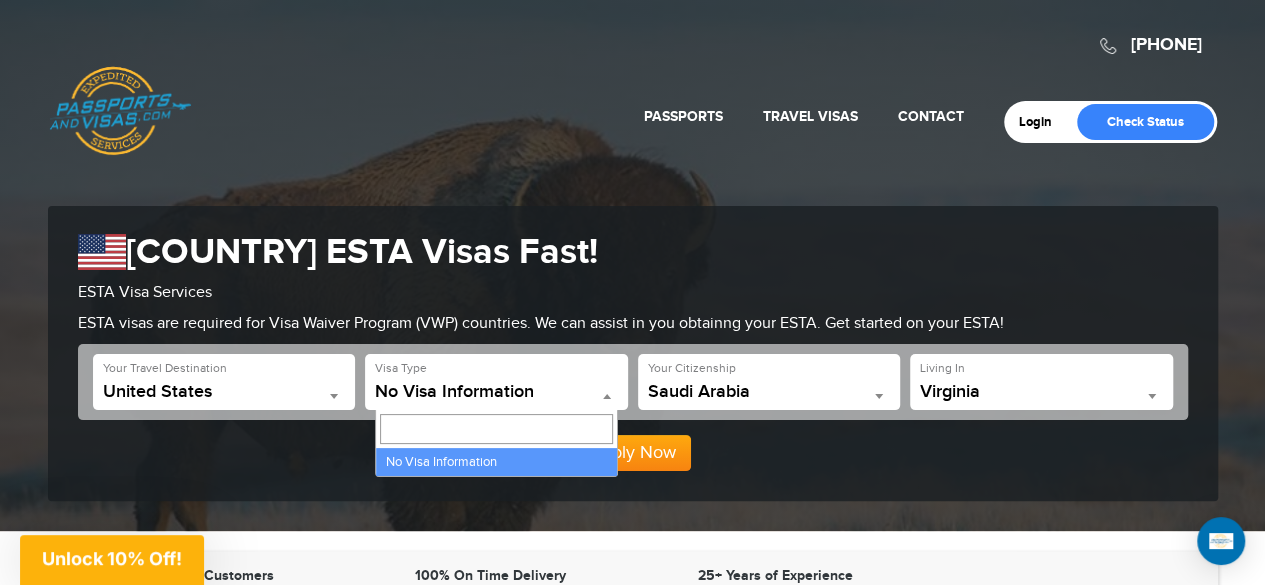 scroll, scrollTop: 0, scrollLeft: 0, axis: both 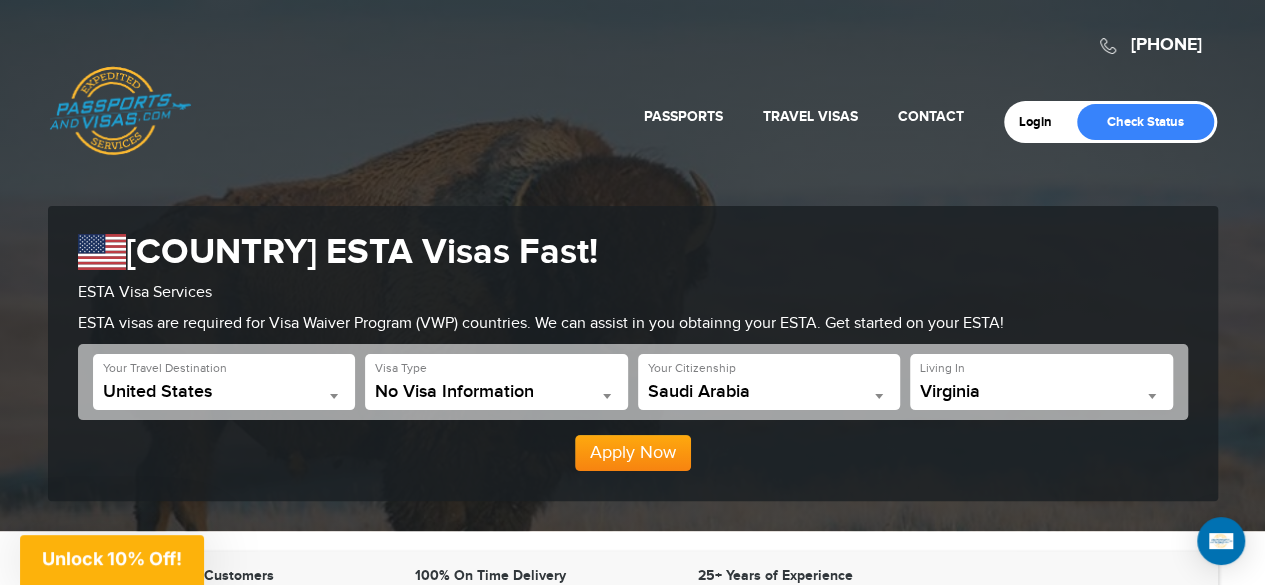 click at bounding box center [607, 396] 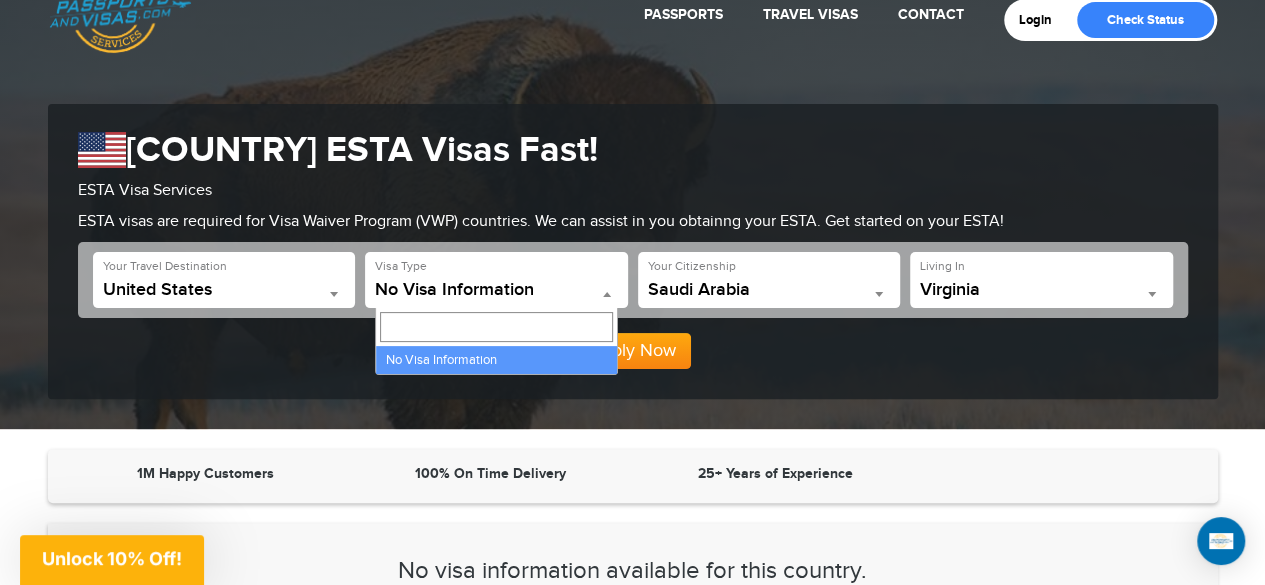 scroll, scrollTop: 165, scrollLeft: 0, axis: vertical 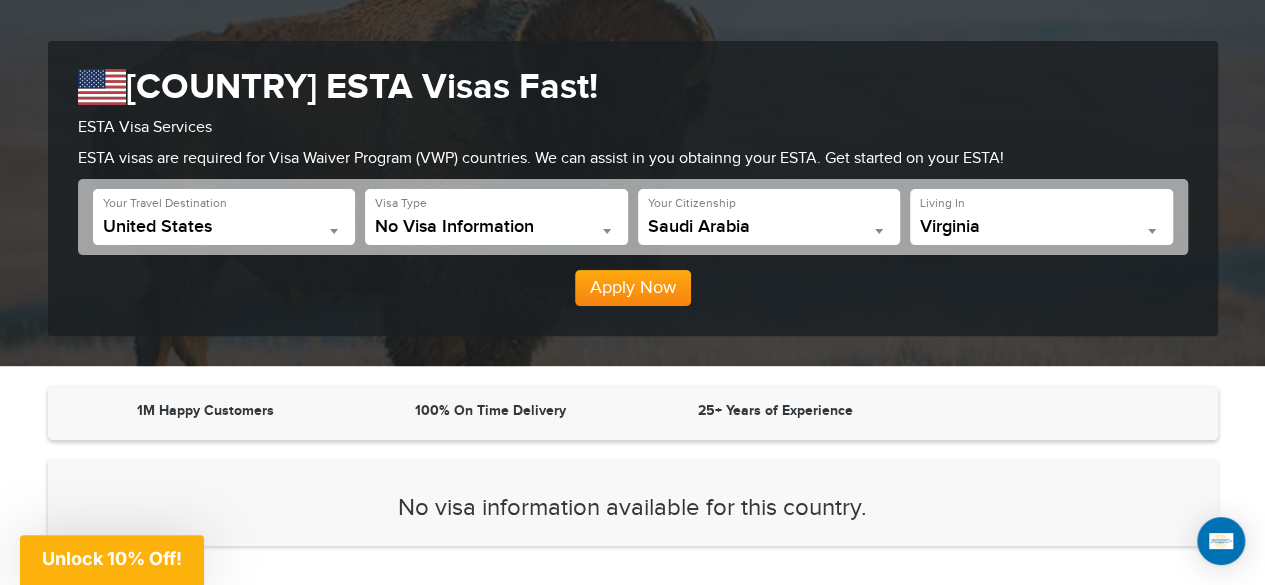 click on "[PHONE]
Passports & Visas.com
Login
Check Status
Passports
Passport Renewal
New Passport
Second Passport
Passport Name Change
Lost Passport
Contact" at bounding box center [632, 100] 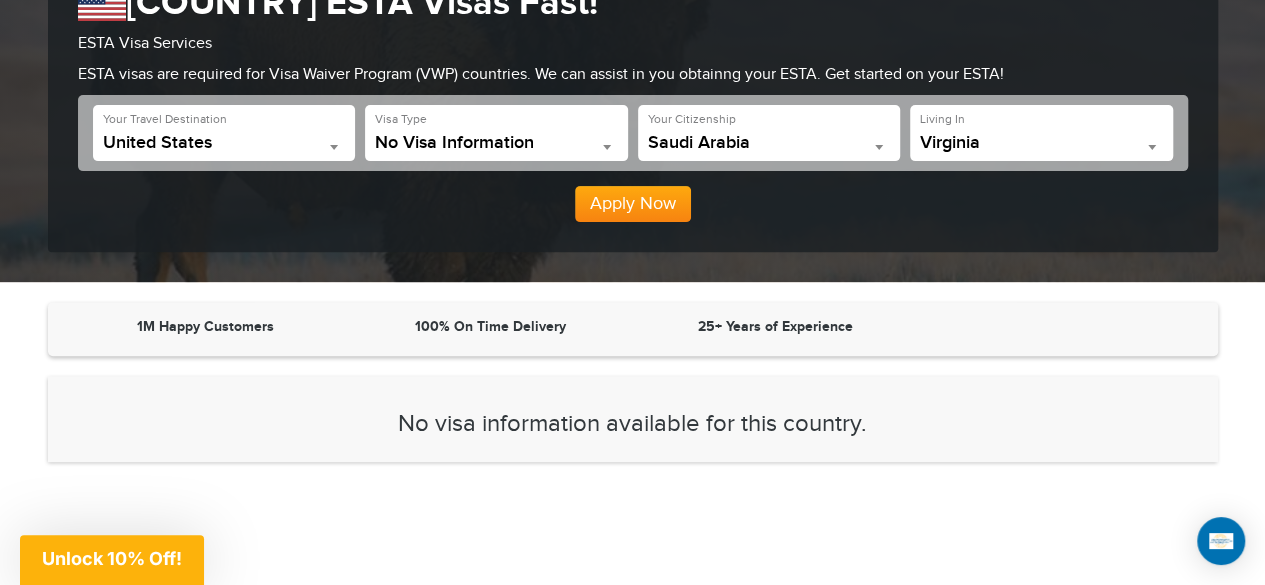 scroll, scrollTop: 240, scrollLeft: 0, axis: vertical 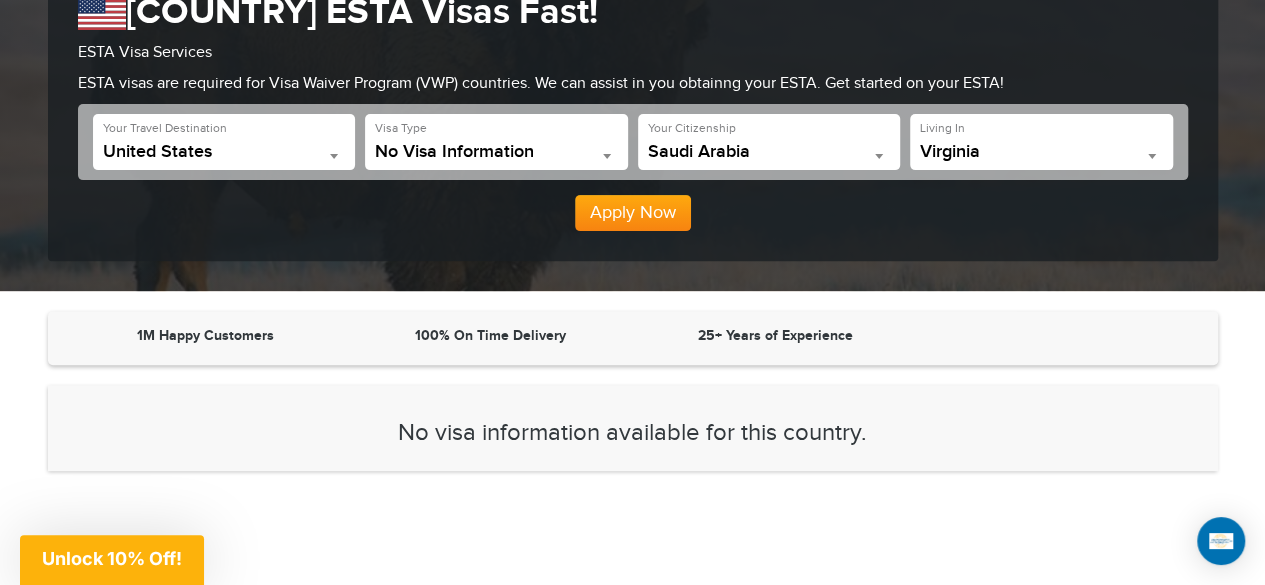 click on "[PHONE]
Passports & Visas.com
Login
Check Status
Passports
Passport Renewal
New Passport
Second Passport
Passport Name Change
Lost Passport
Contact" at bounding box center [632, 25] 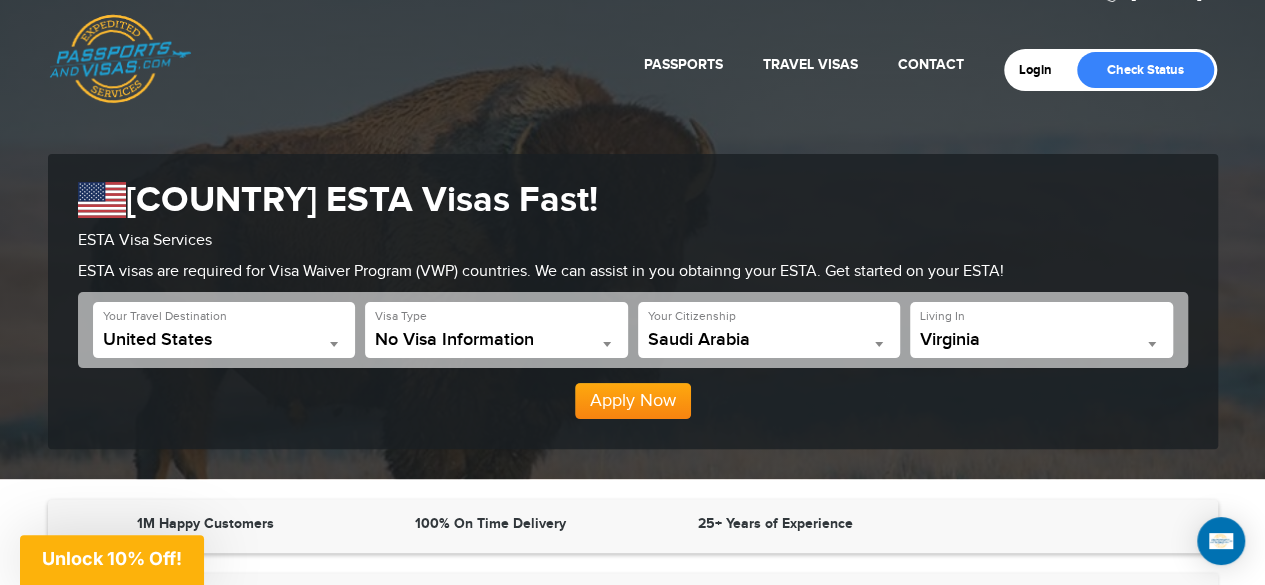 scroll, scrollTop: 50, scrollLeft: 0, axis: vertical 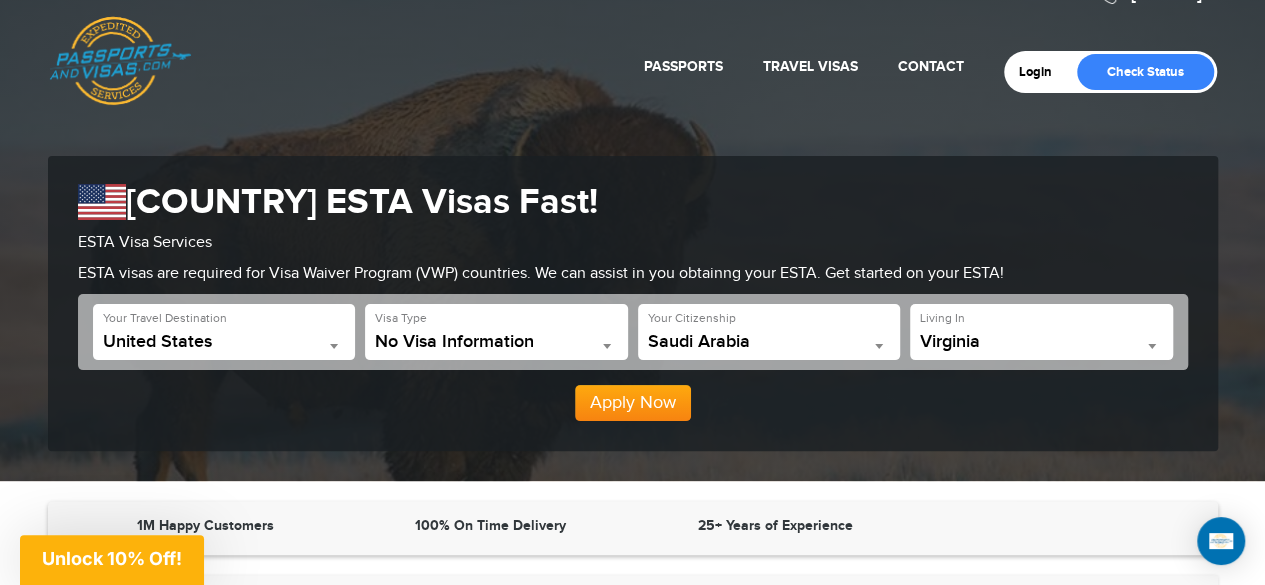 click on "**********" at bounding box center (633, 303) 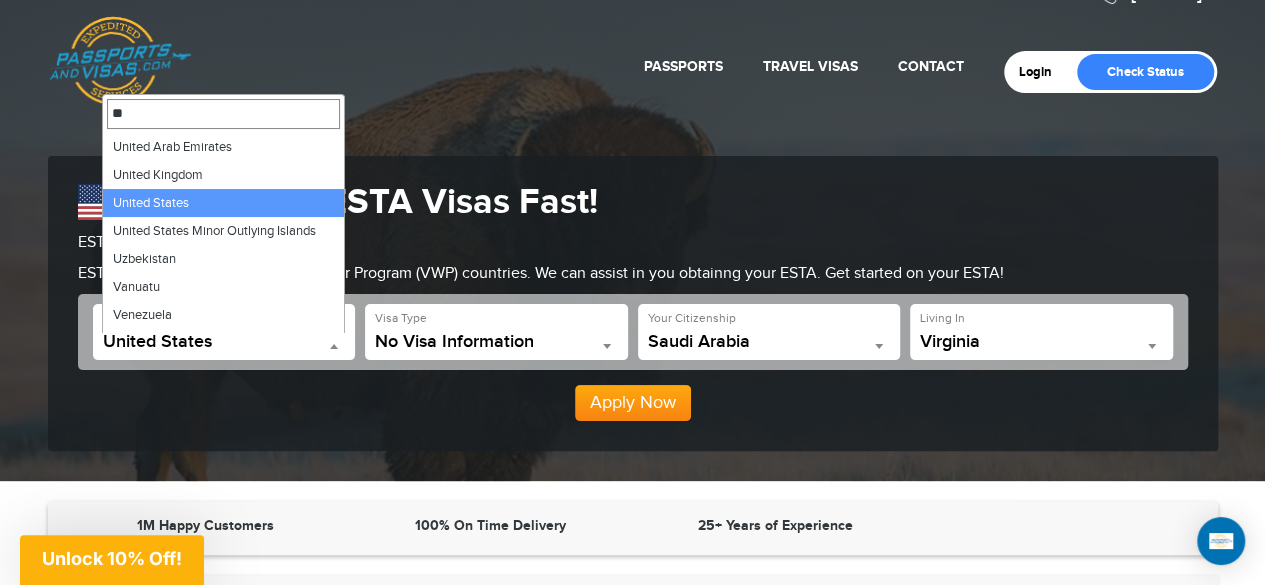 scroll, scrollTop: 0, scrollLeft: 0, axis: both 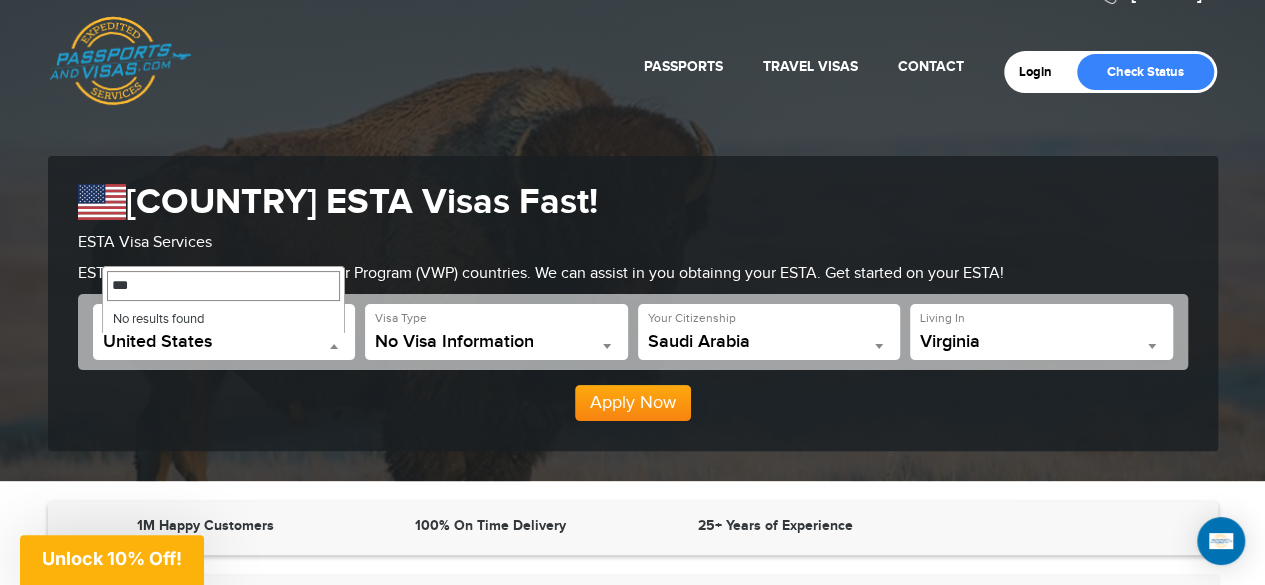 type on "****" 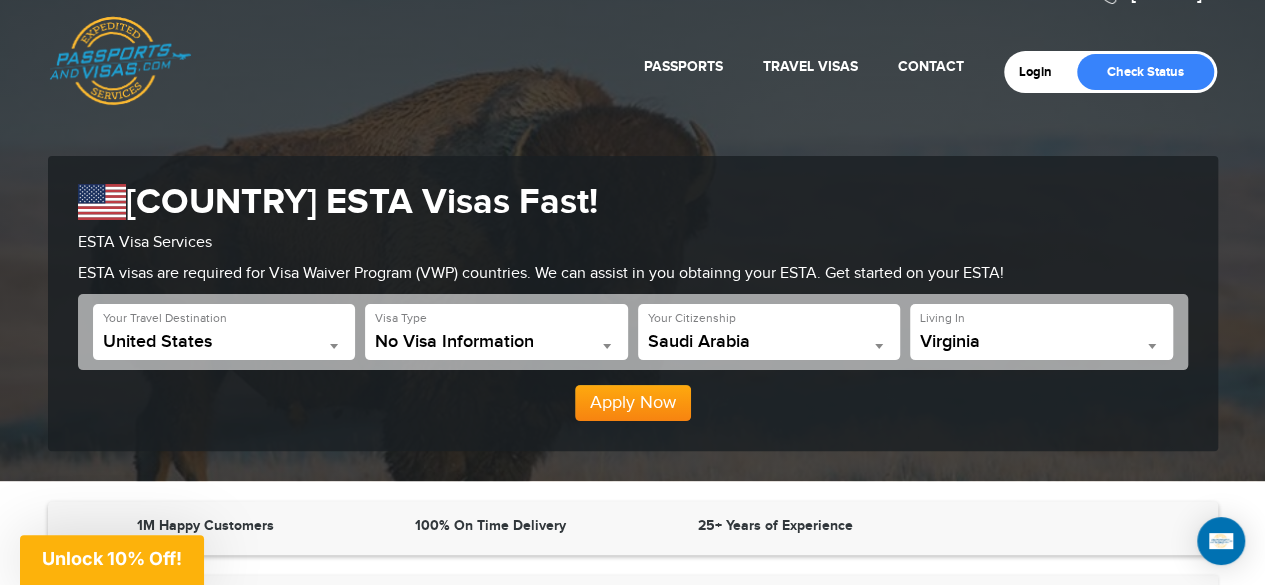 click on "Apply Now" at bounding box center [633, 395] 